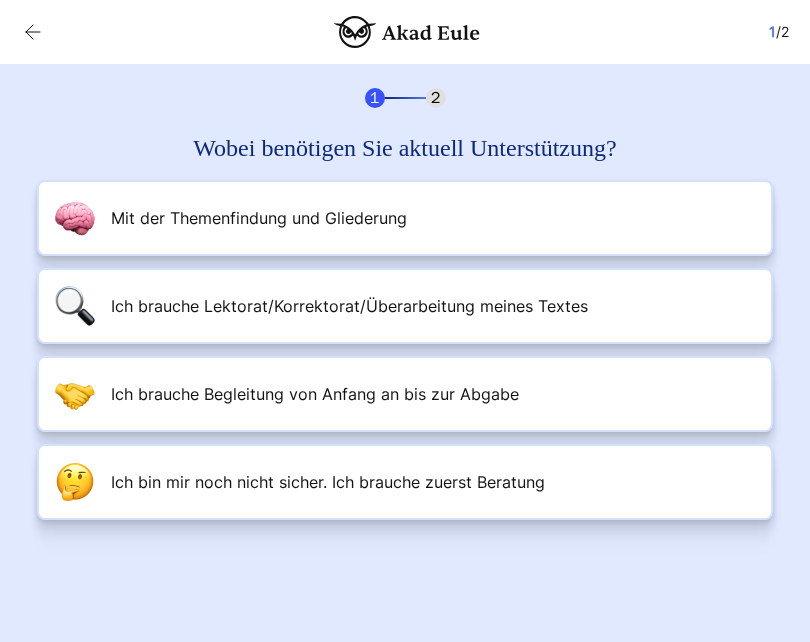 scroll, scrollTop: 0, scrollLeft: 0, axis: both 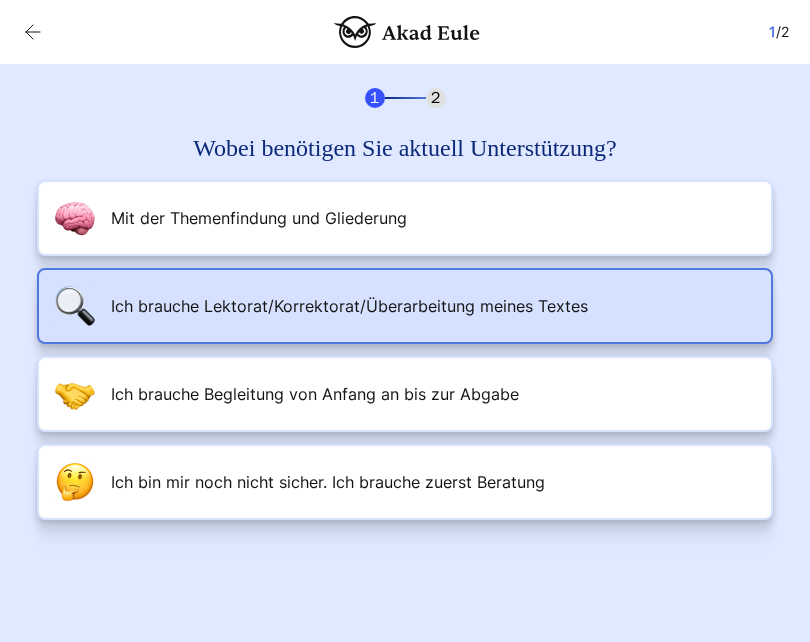 click on "Ich brauche Lektorat/Korrektorat/Überarbeitung meines Textes" at bounding box center [405, 306] 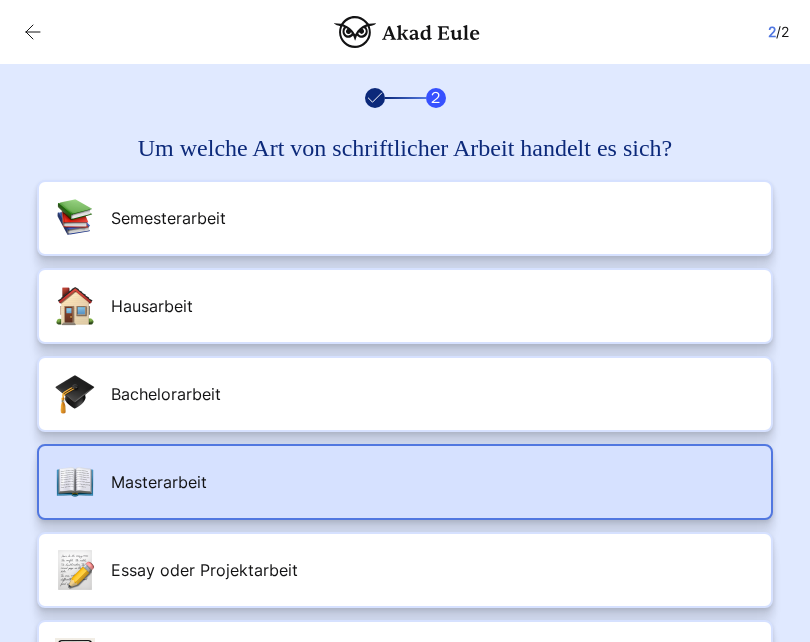 click on "Masterarbeit" at bounding box center (405, 482) 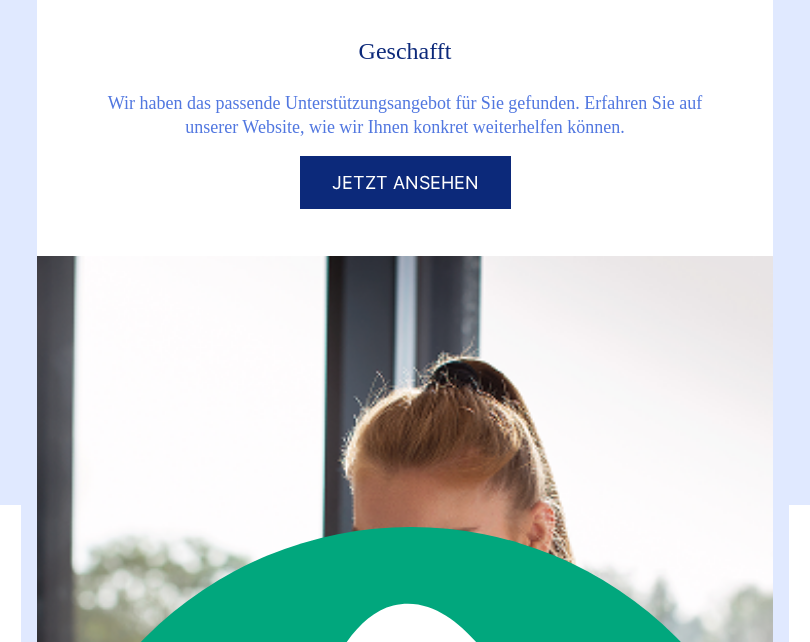 scroll, scrollTop: 111, scrollLeft: 0, axis: vertical 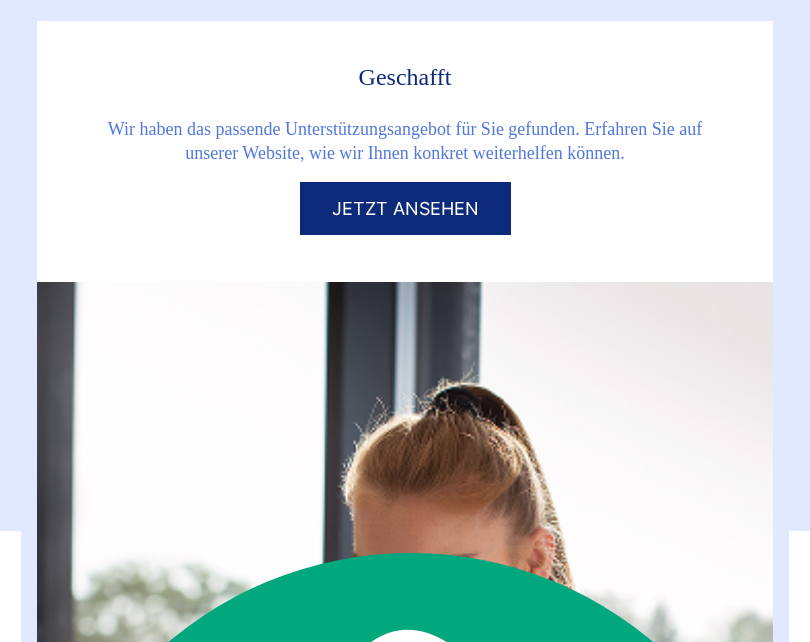 click on "Jetzt ansehen" at bounding box center [405, 208] 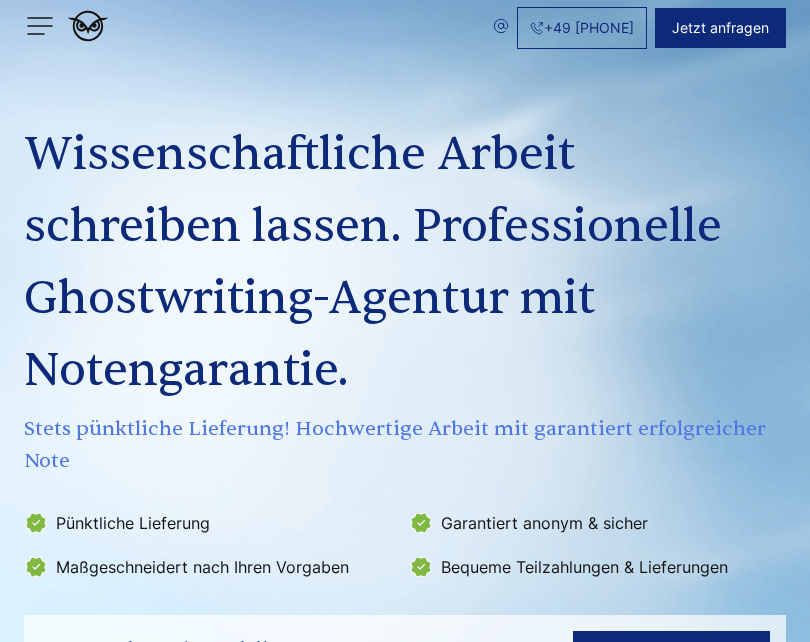 scroll, scrollTop: 0, scrollLeft: 0, axis: both 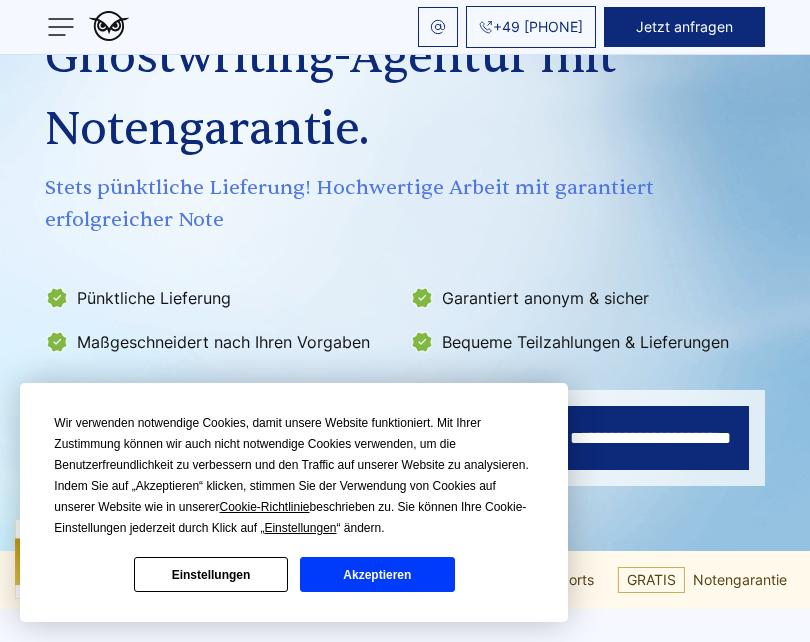 click on "Akzeptieren" at bounding box center (377, 574) 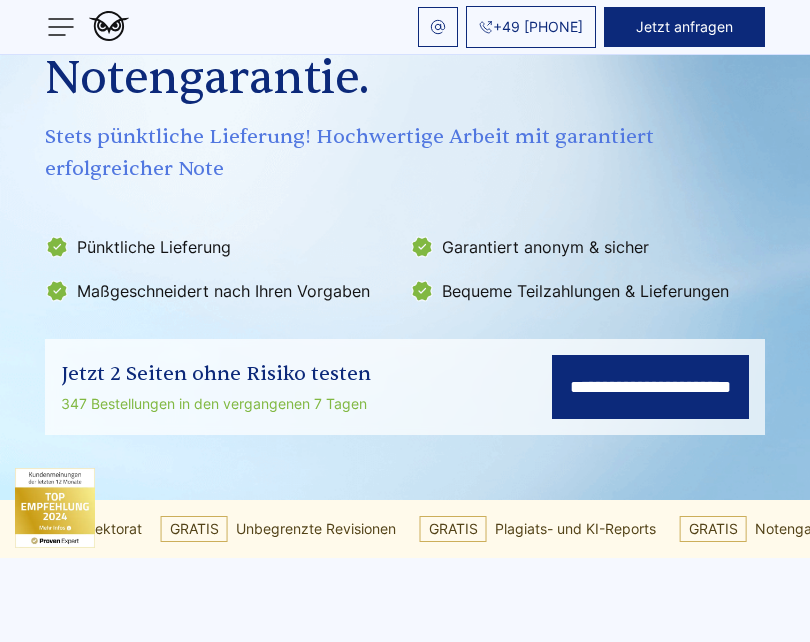 scroll, scrollTop: 243, scrollLeft: 0, axis: vertical 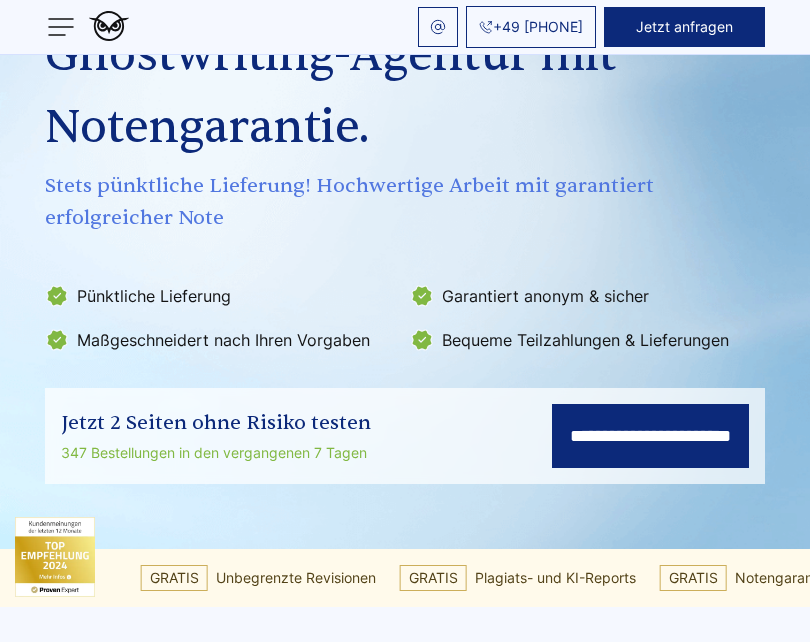 click on "**********" at bounding box center (650, 436) 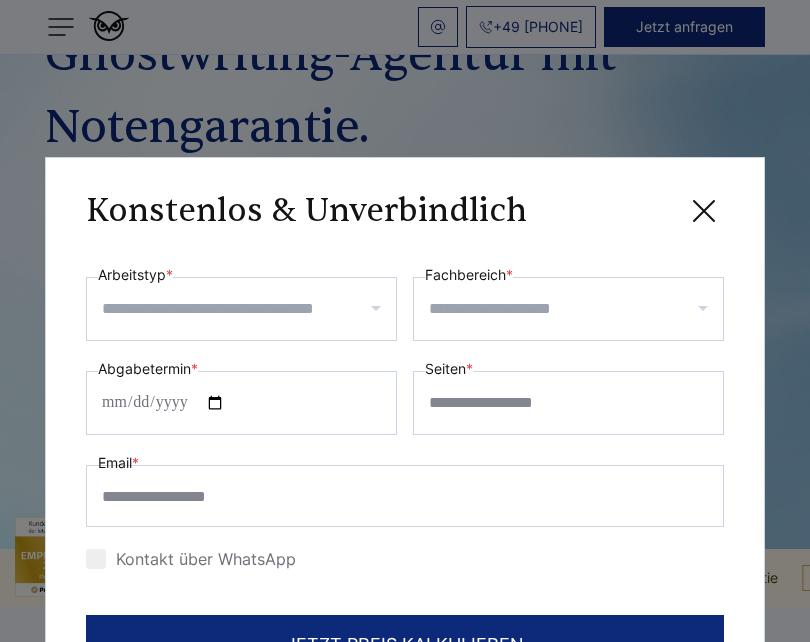 click on "Arbeitstyp  *" at bounding box center [249, 309] 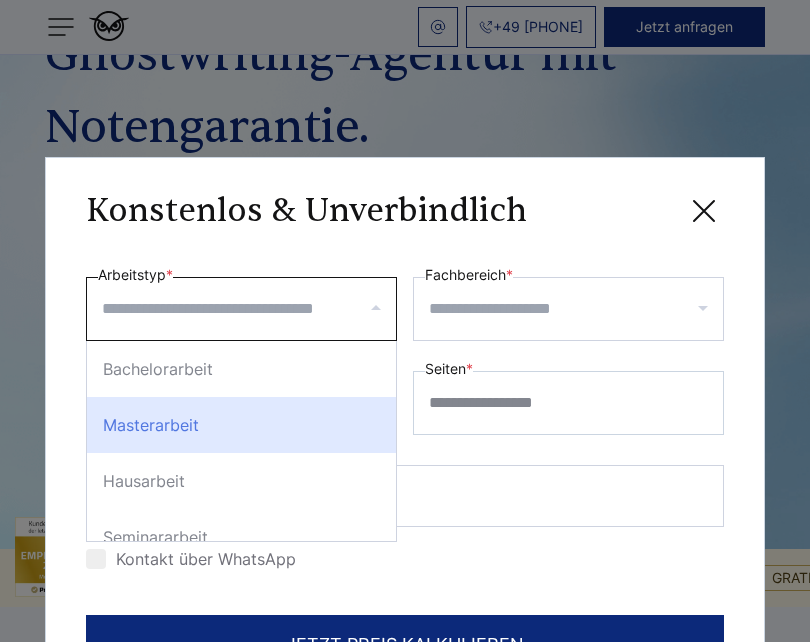 click on "Masterarbeit" at bounding box center (241, 425) 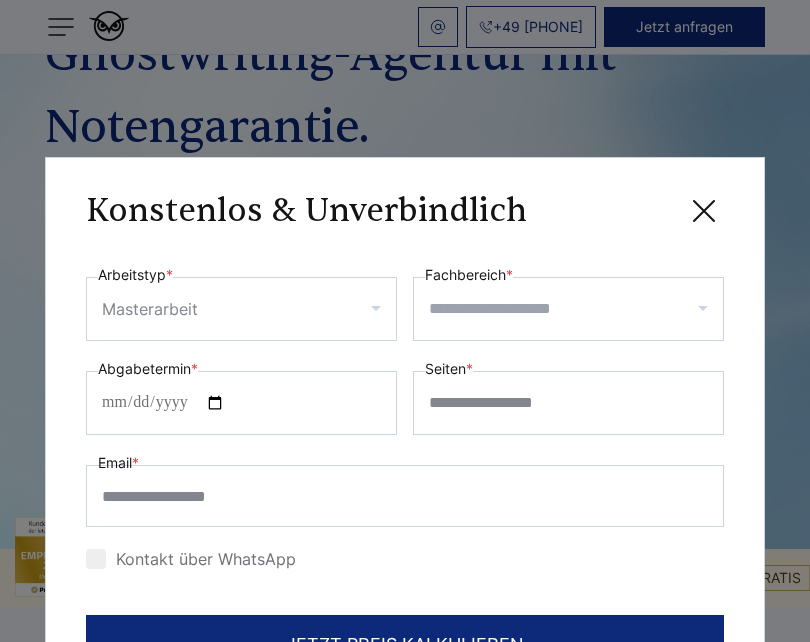 click on "Fachbereich  *" at bounding box center (576, 309) 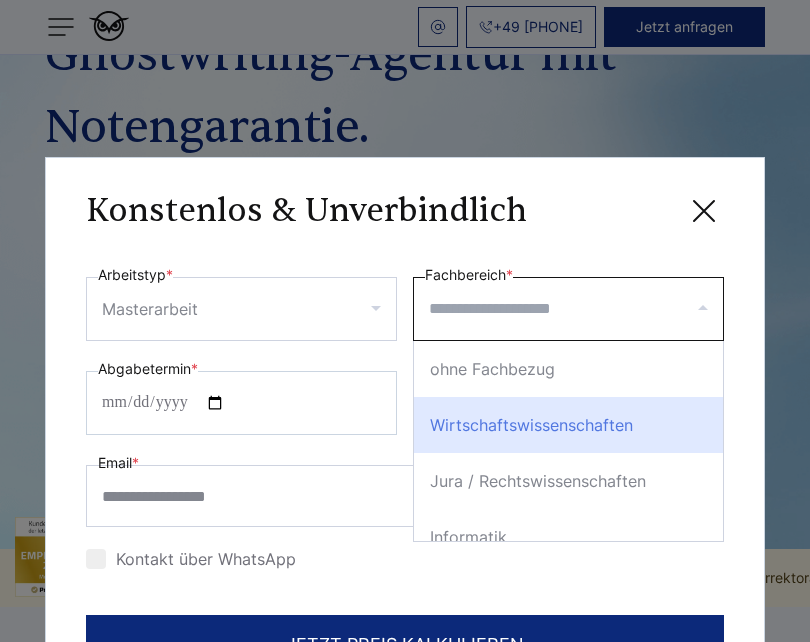 click on "Wirtschaftswissenschaften" at bounding box center [568, 425] 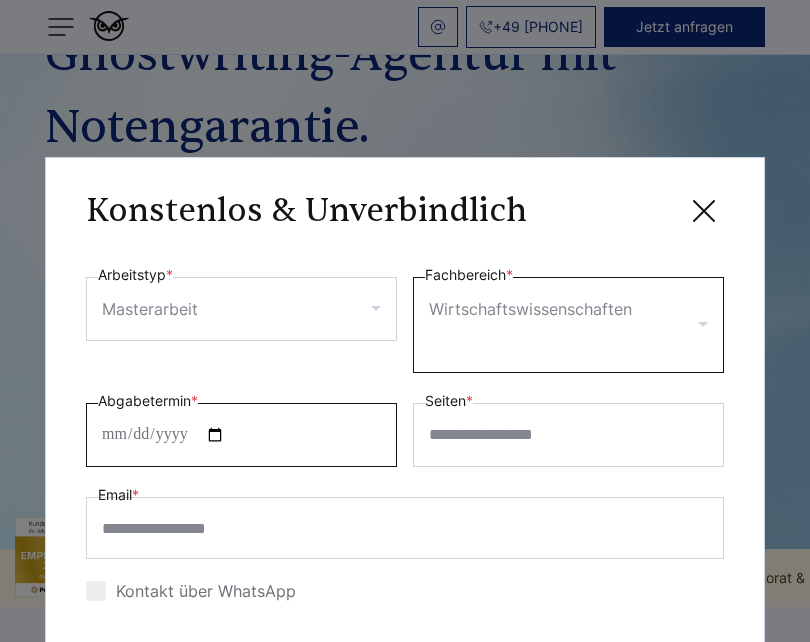 click on "**********" at bounding box center [405, 435] 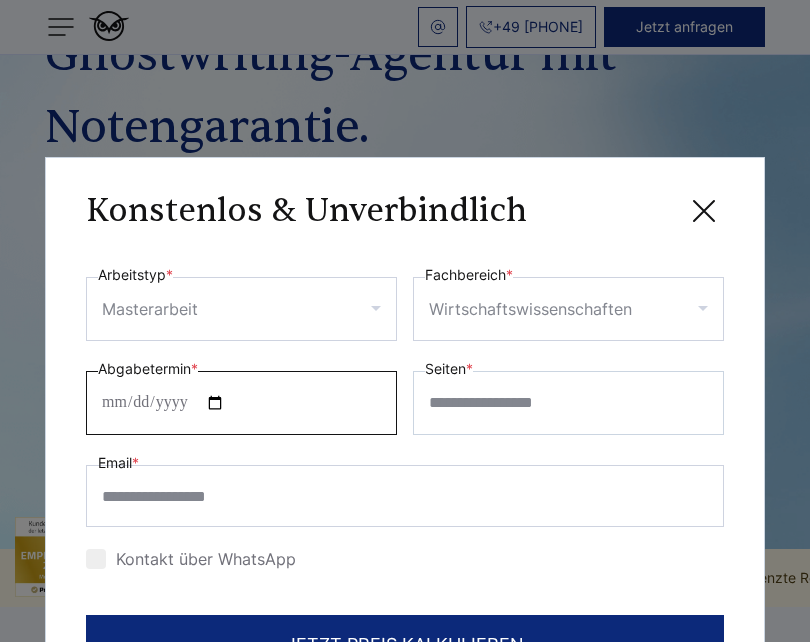 type on "**********" 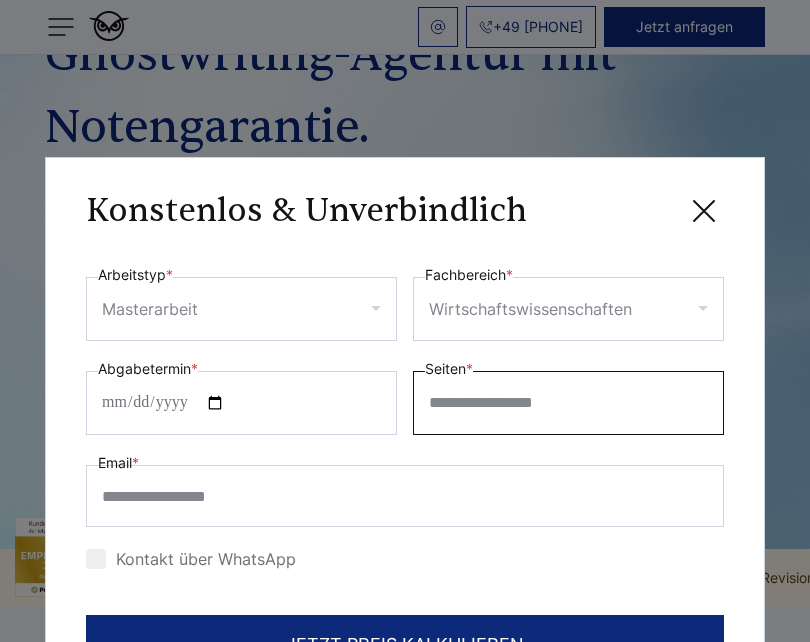 click on "Seiten  *" at bounding box center [568, 403] 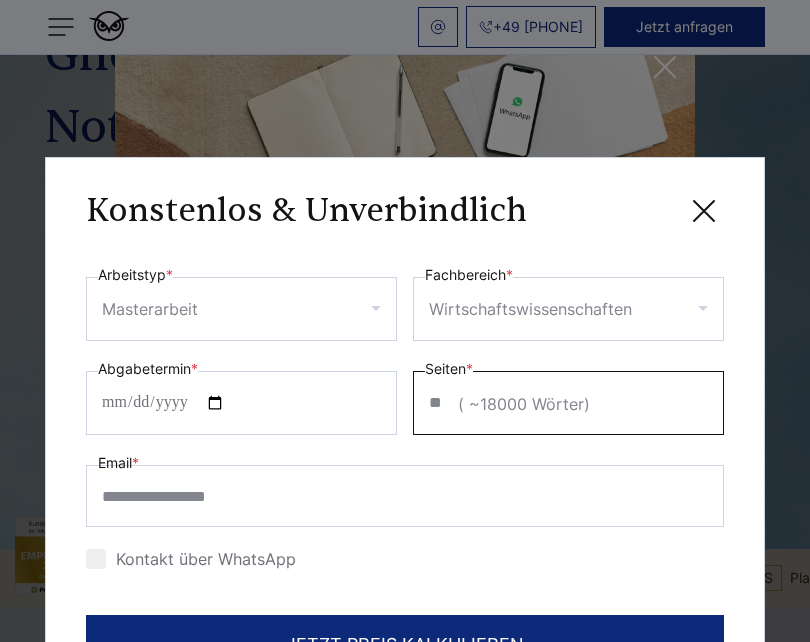 type on "**" 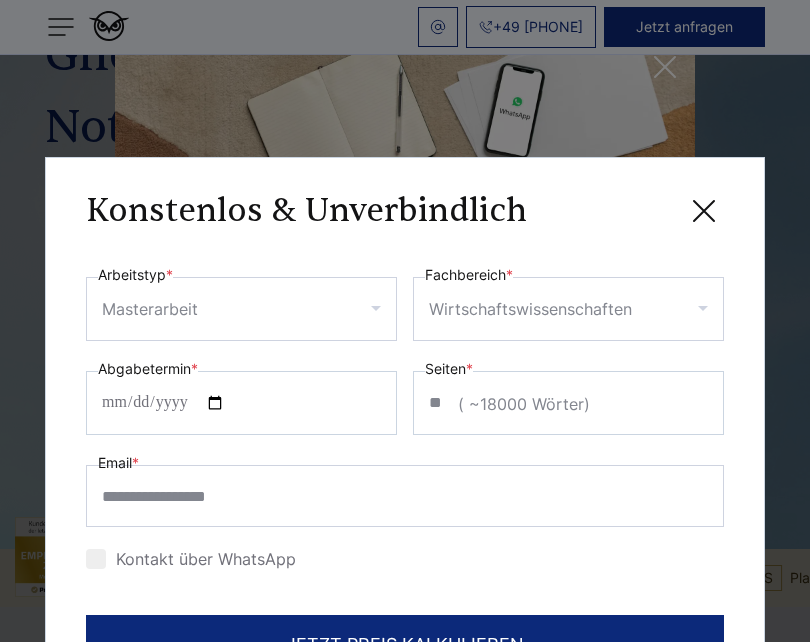click on "**********" at bounding box center [405, 419] 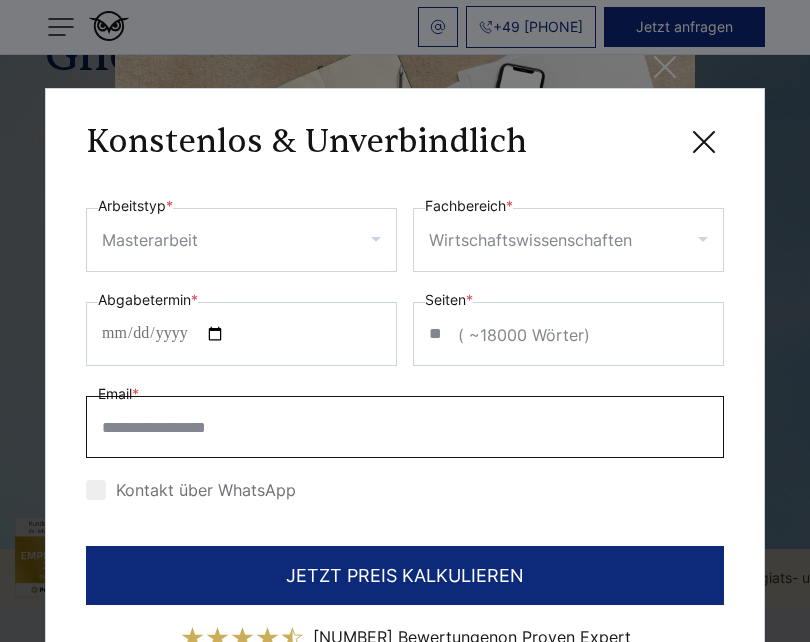 click on "Email *" at bounding box center (405, 427) 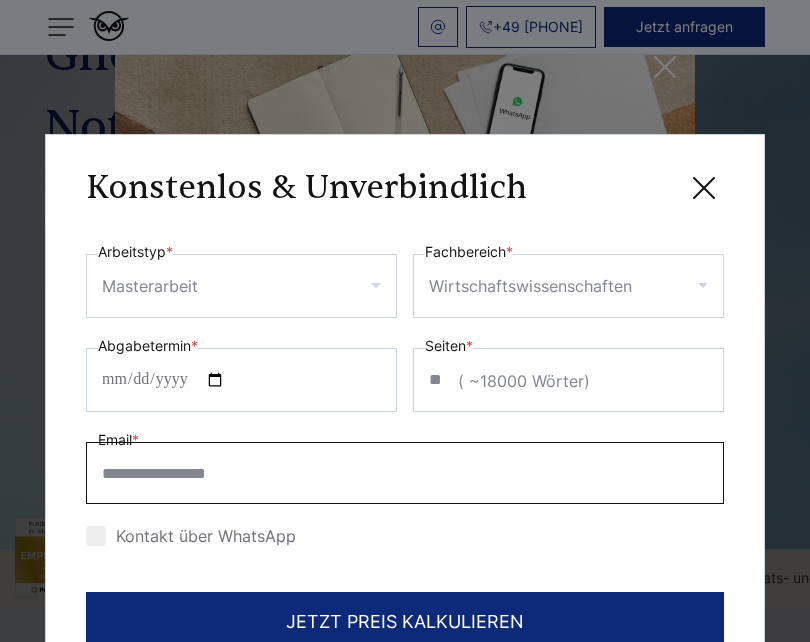 scroll, scrollTop: 2, scrollLeft: 0, axis: vertical 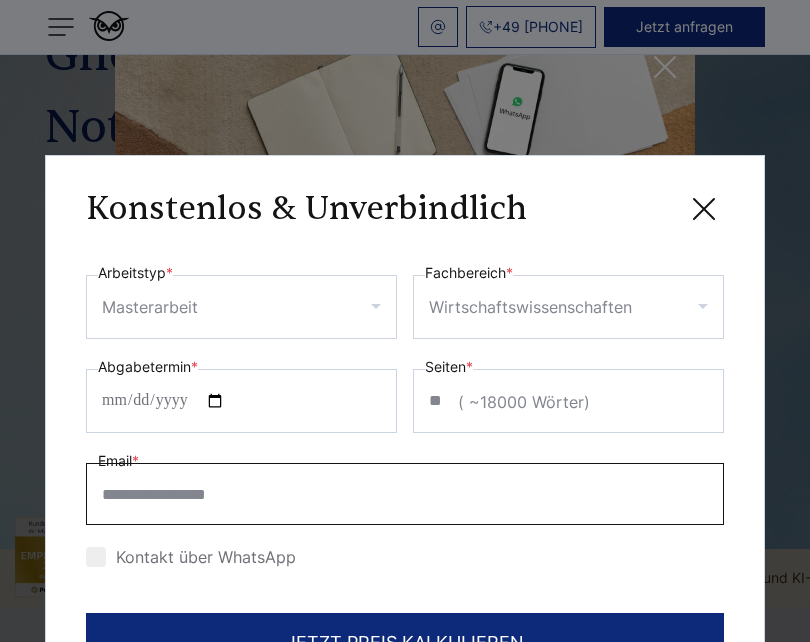 type on "**********" 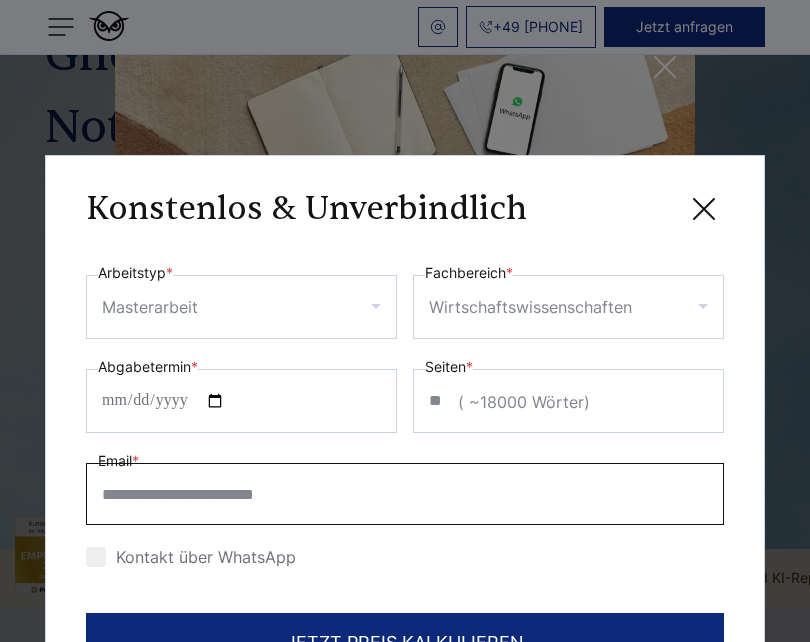 scroll, scrollTop: 121, scrollLeft: 0, axis: vertical 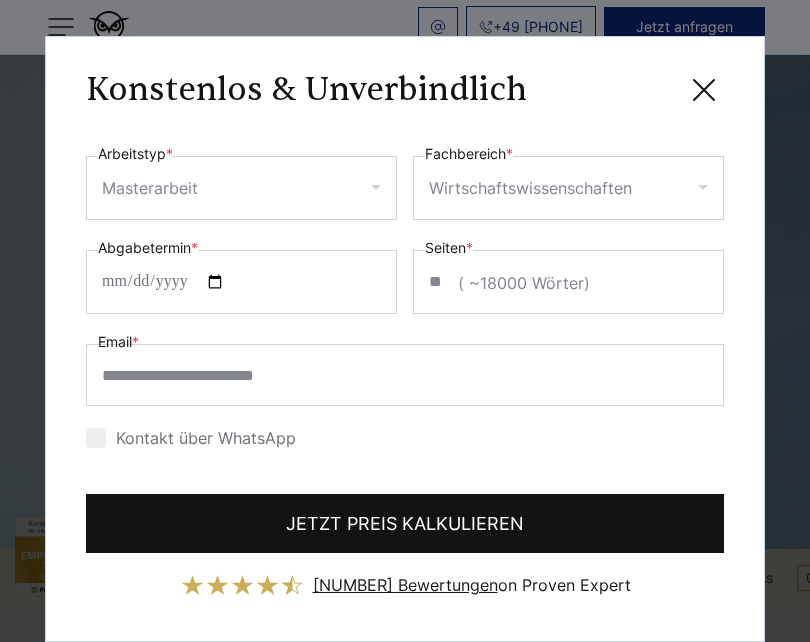 click on "JETZT PREIS KALKULIEREN" at bounding box center (405, 523) 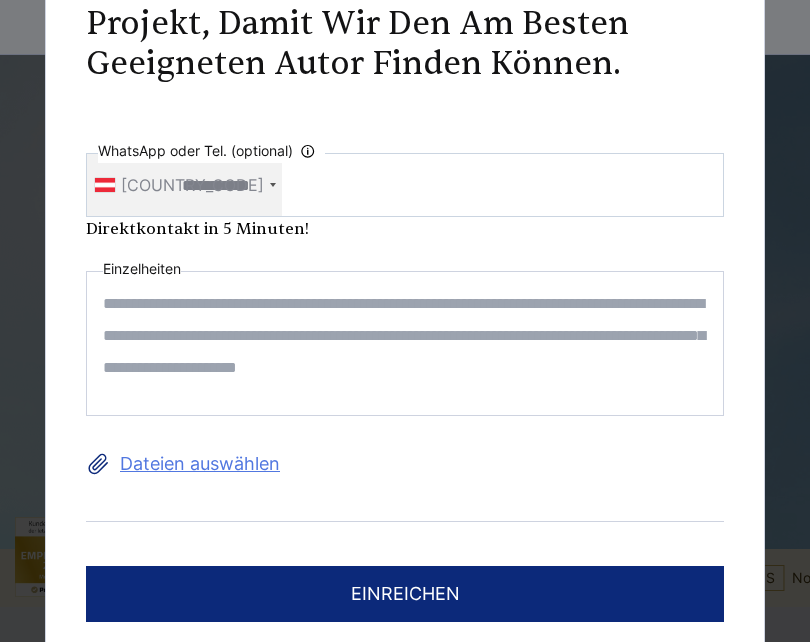 scroll, scrollTop: 0, scrollLeft: 0, axis: both 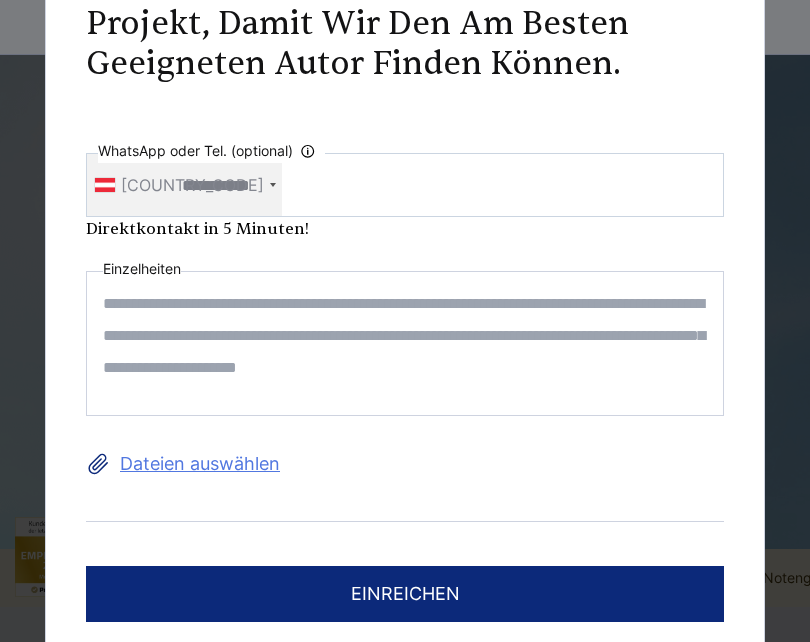 click on "WhatsApp oder Tel. (optional)
Ihre Daten werden nicht an Dritte weitergegeben" at bounding box center (405, 185) 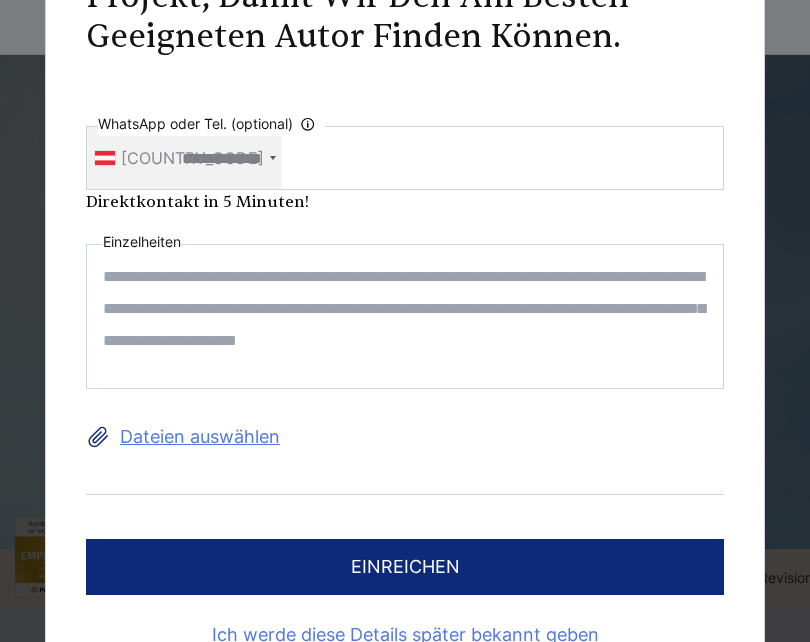 scroll, scrollTop: 77, scrollLeft: 0, axis: vertical 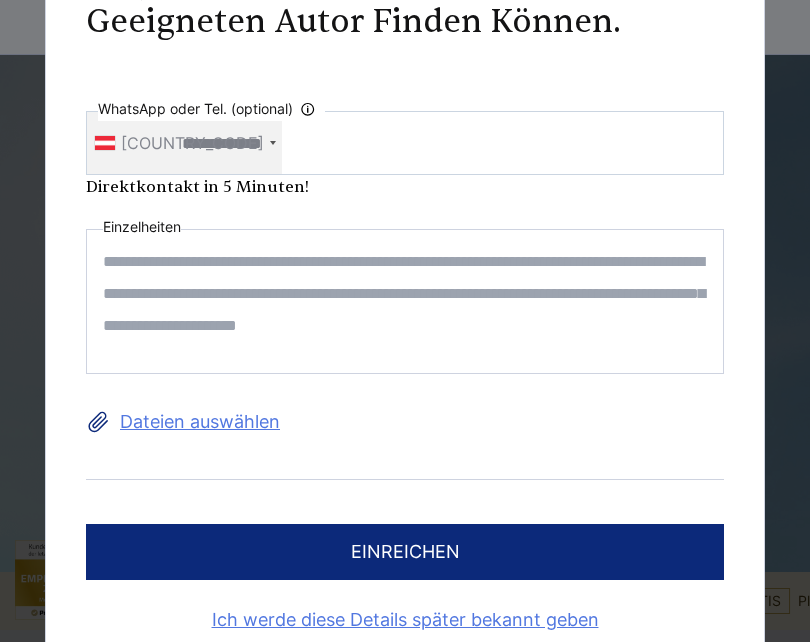 click at bounding box center (405, 301) 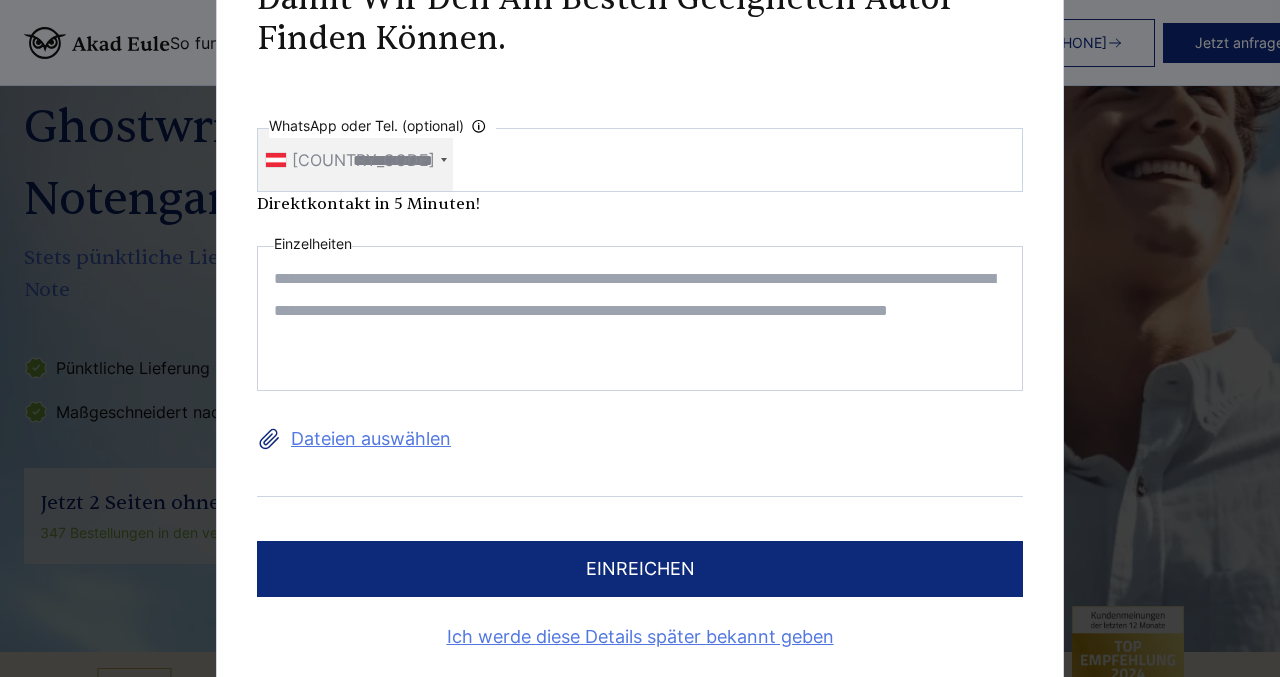 scroll, scrollTop: 37, scrollLeft: 0, axis: vertical 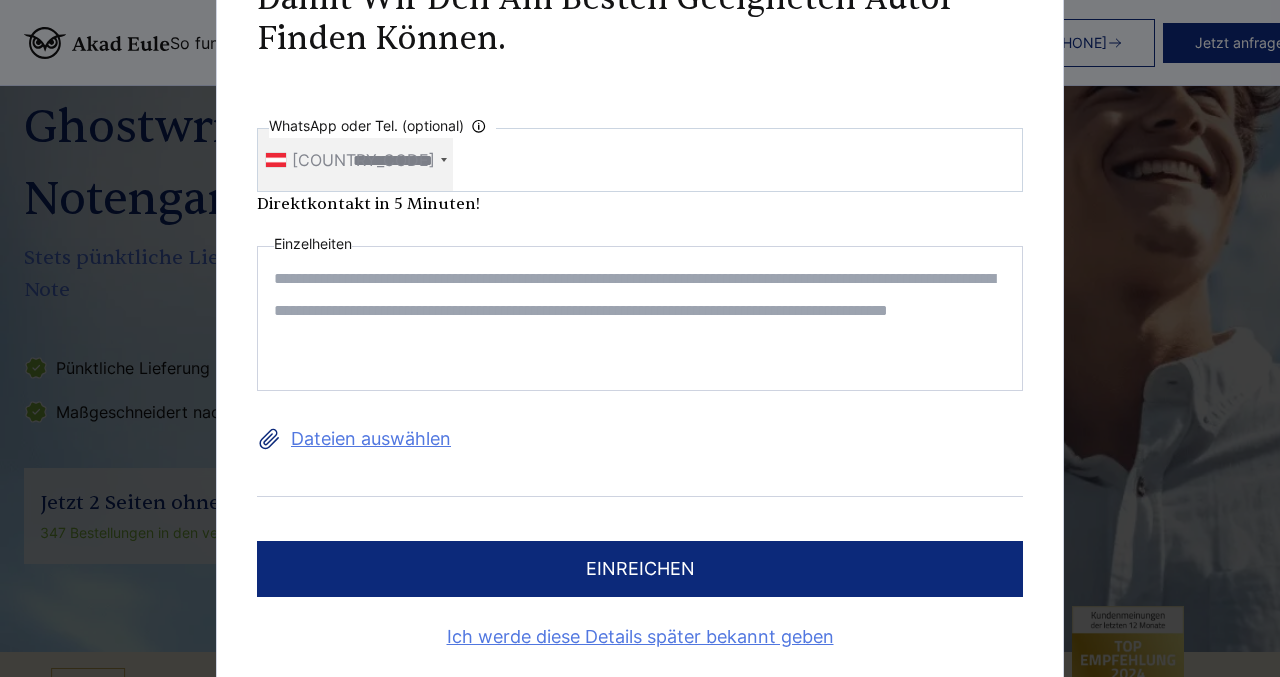 click at bounding box center [640, 319] 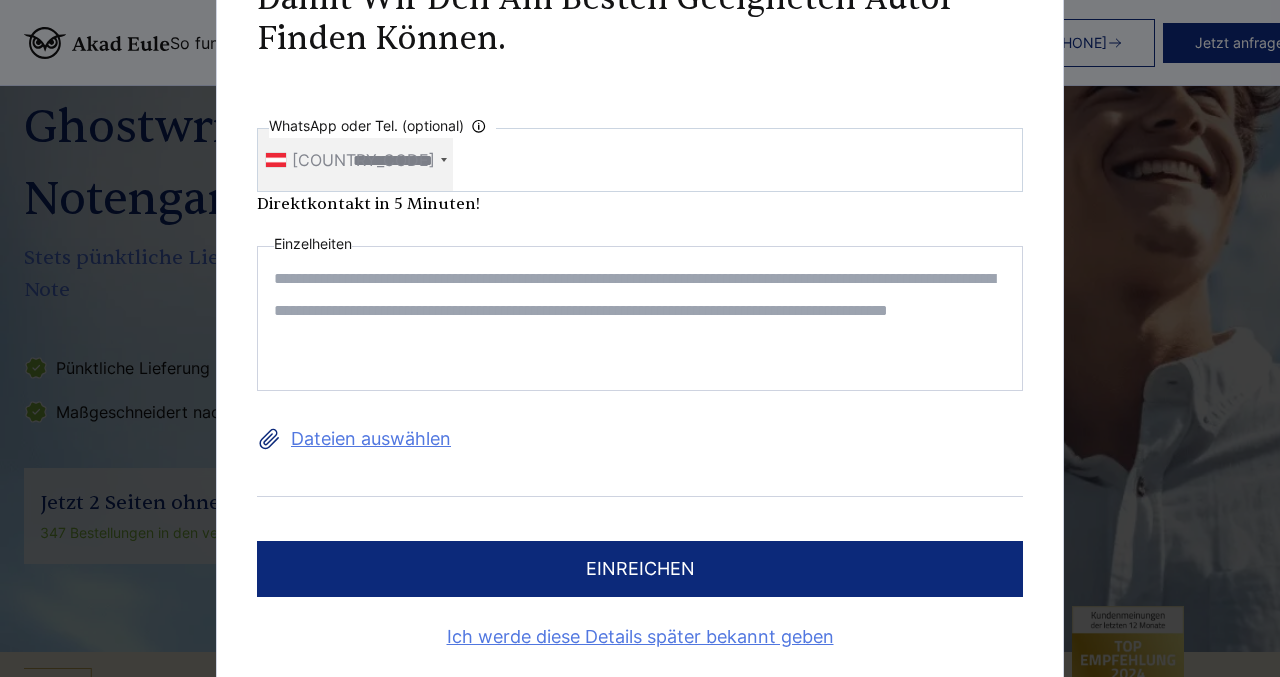 paste on "**********" 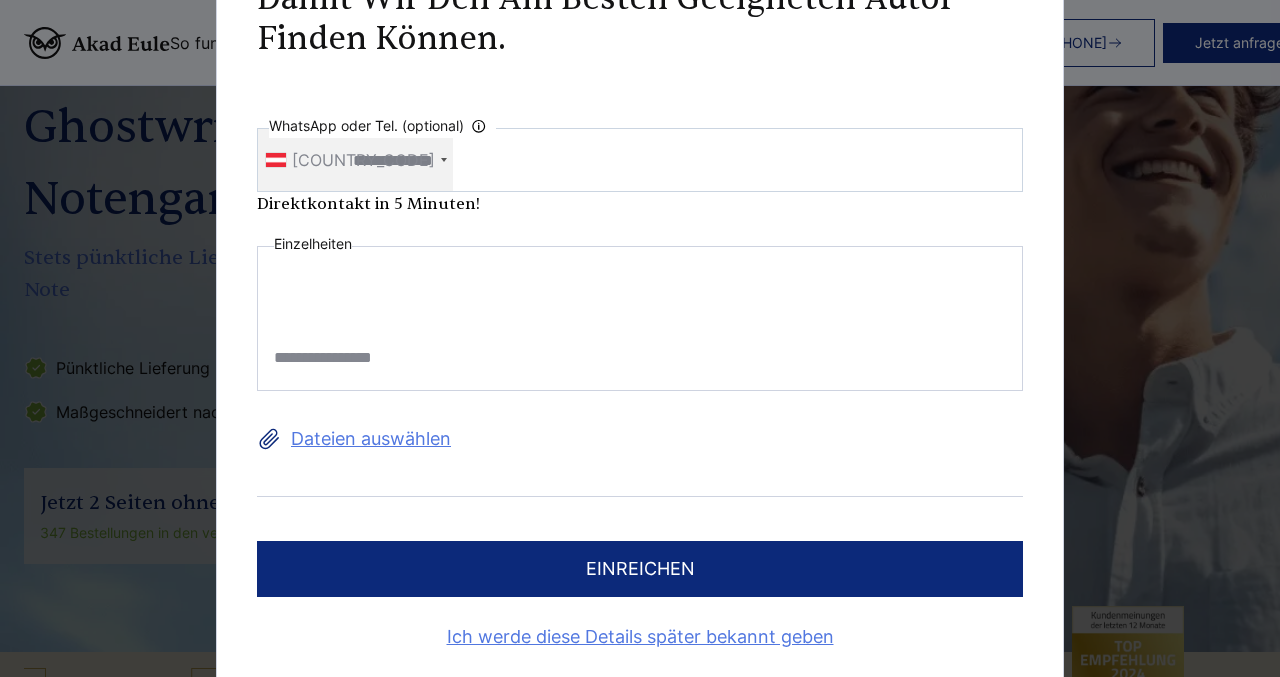 scroll, scrollTop: 265, scrollLeft: 0, axis: vertical 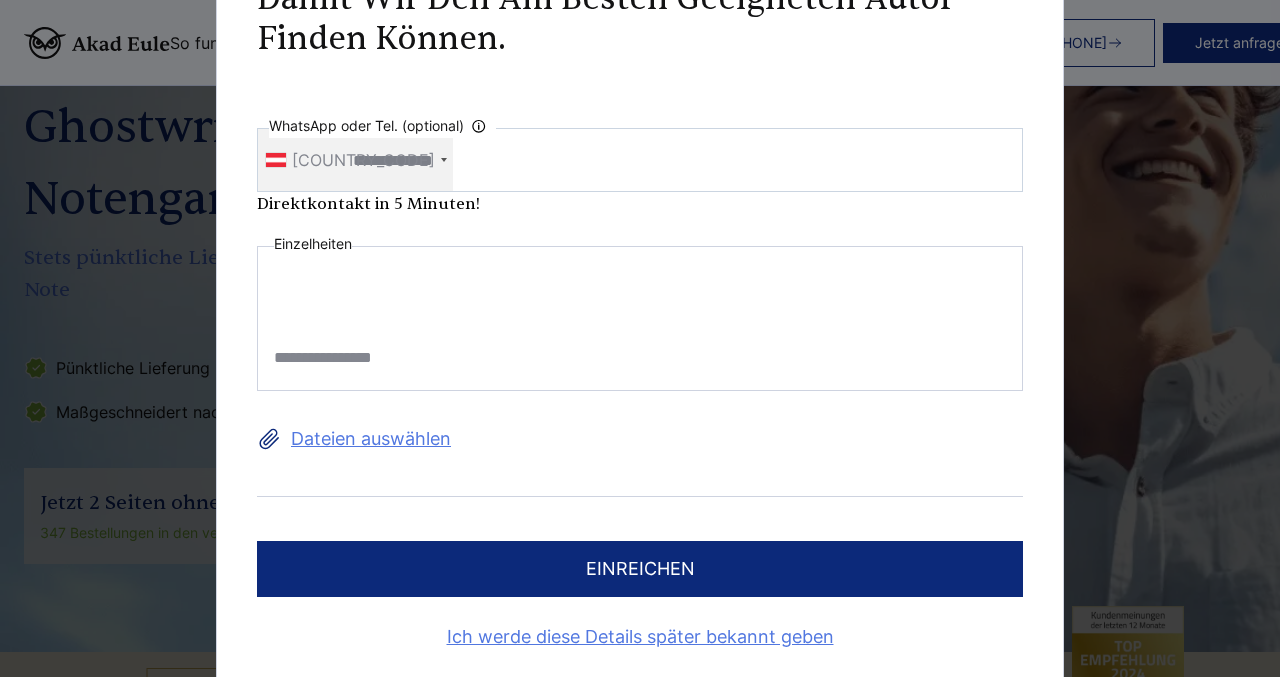 drag, startPoint x: 458, startPoint y: 375, endPoint x: 270, endPoint y: 374, distance: 188.00266 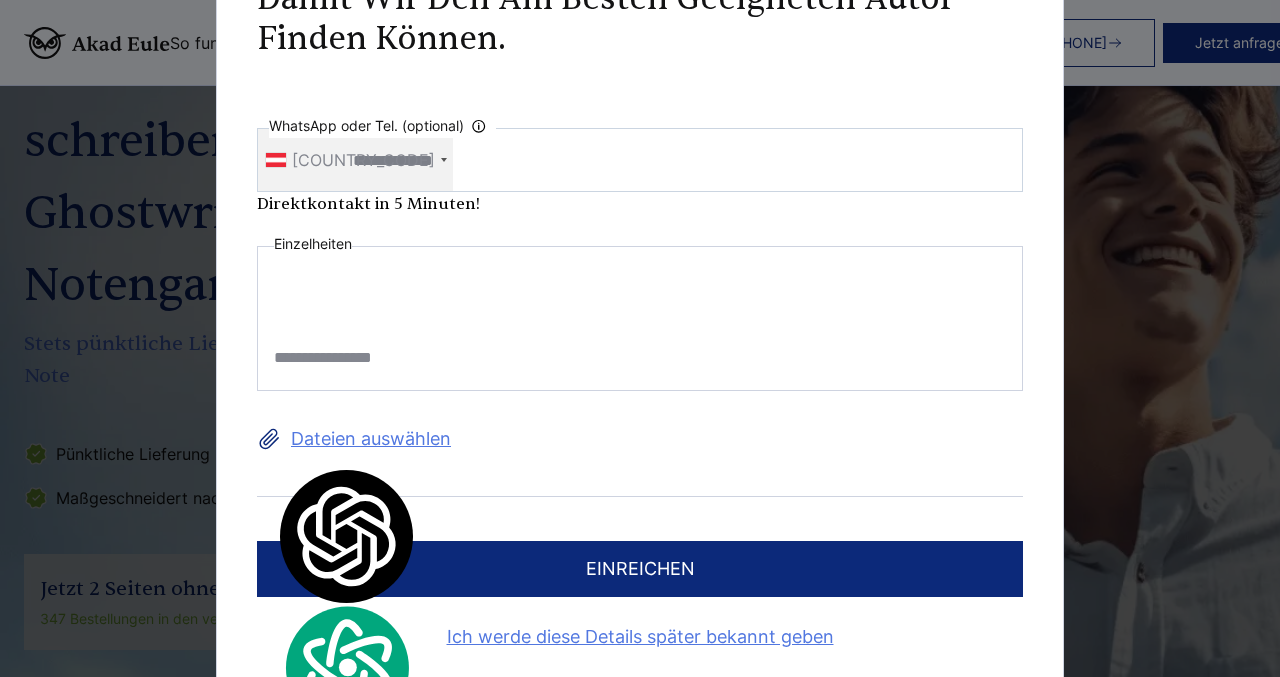 scroll, scrollTop: 99, scrollLeft: 0, axis: vertical 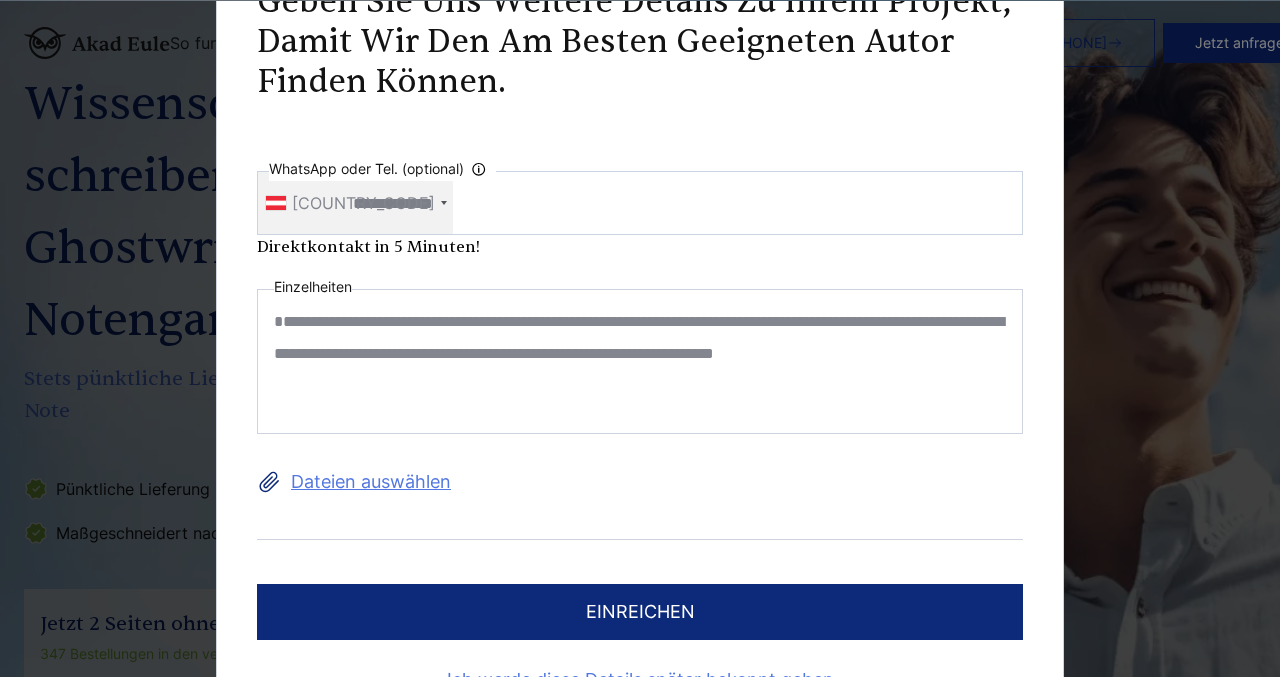 click on "**********" at bounding box center (640, 361) 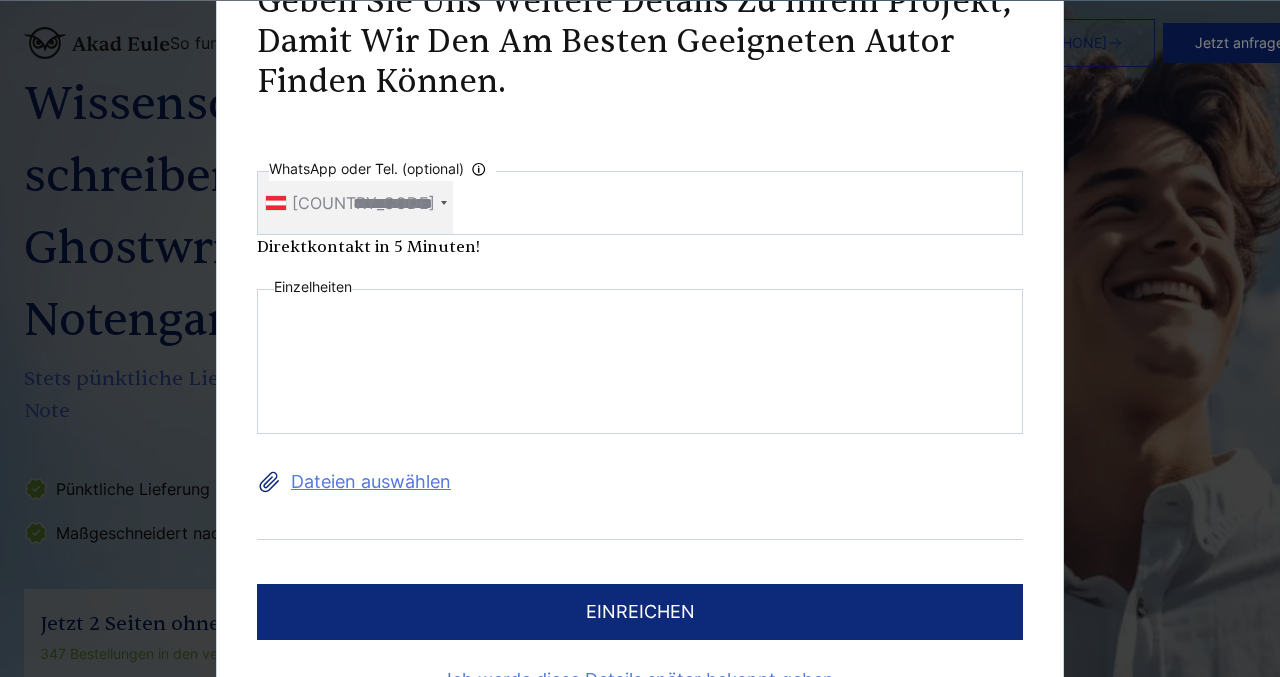 paste on "**********" 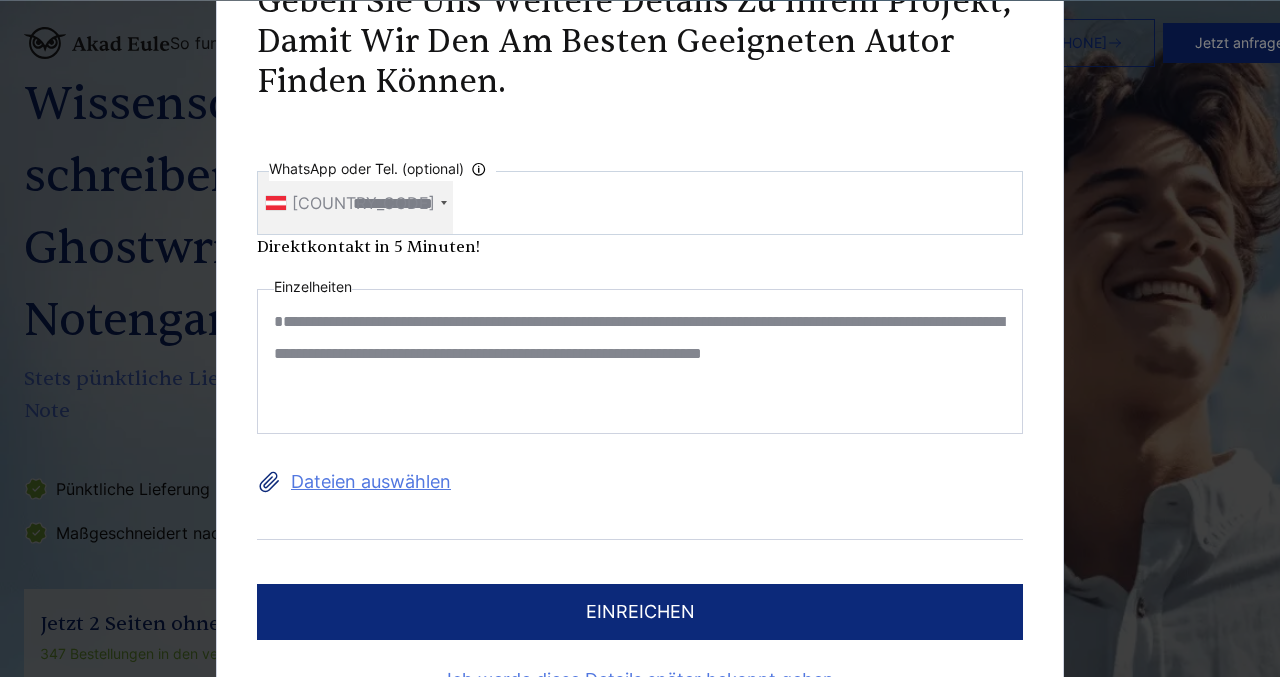 scroll, scrollTop: 314, scrollLeft: 0, axis: vertical 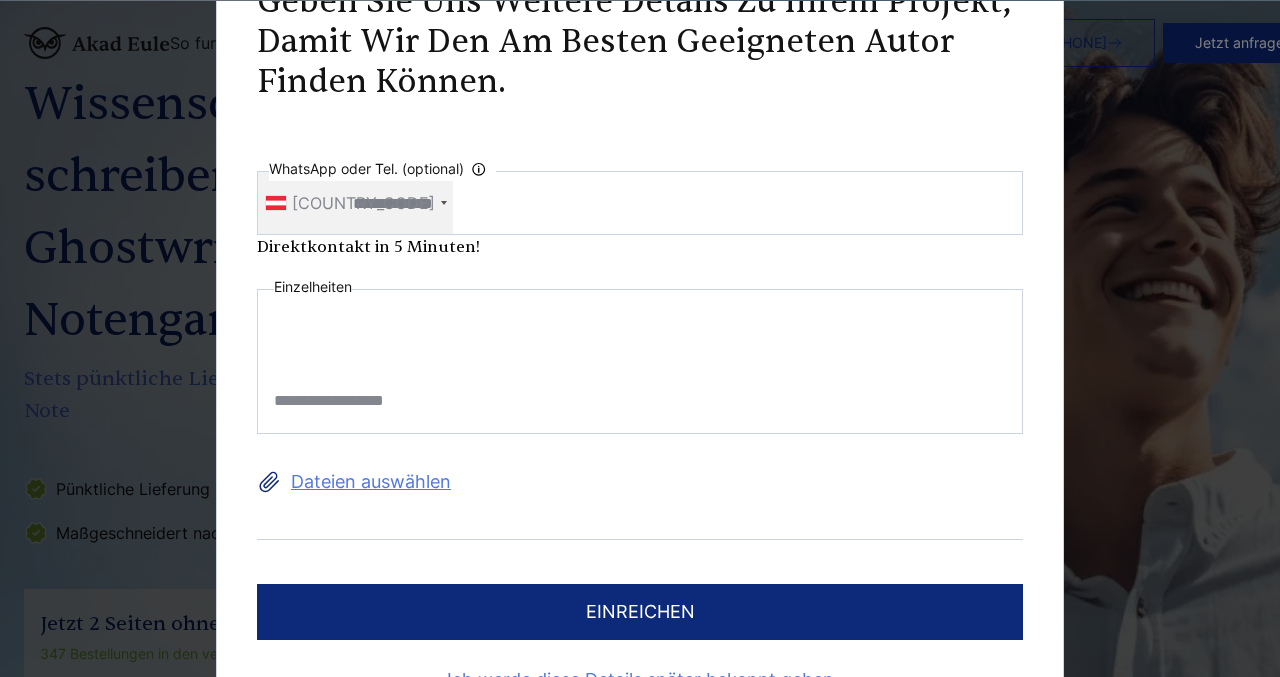 drag, startPoint x: 399, startPoint y: 393, endPoint x: 269, endPoint y: 278, distance: 173.56555 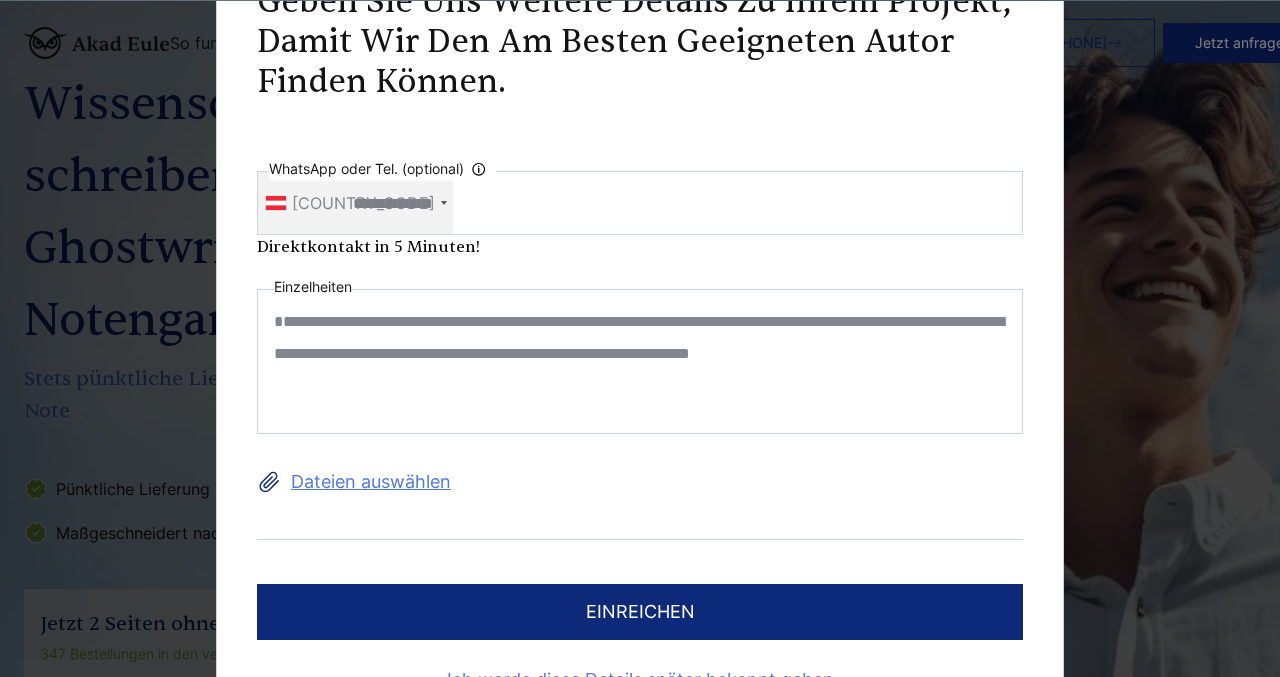 scroll, scrollTop: 81, scrollLeft: 0, axis: vertical 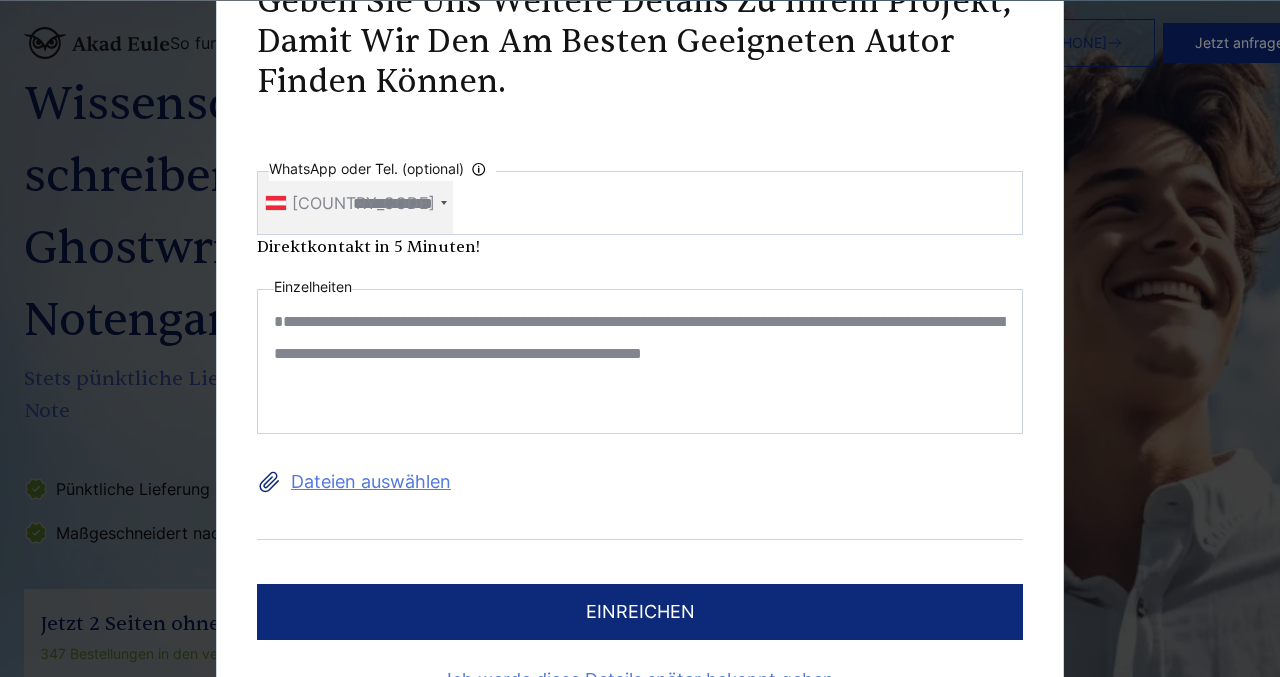 click on "**********" at bounding box center [640, 361] 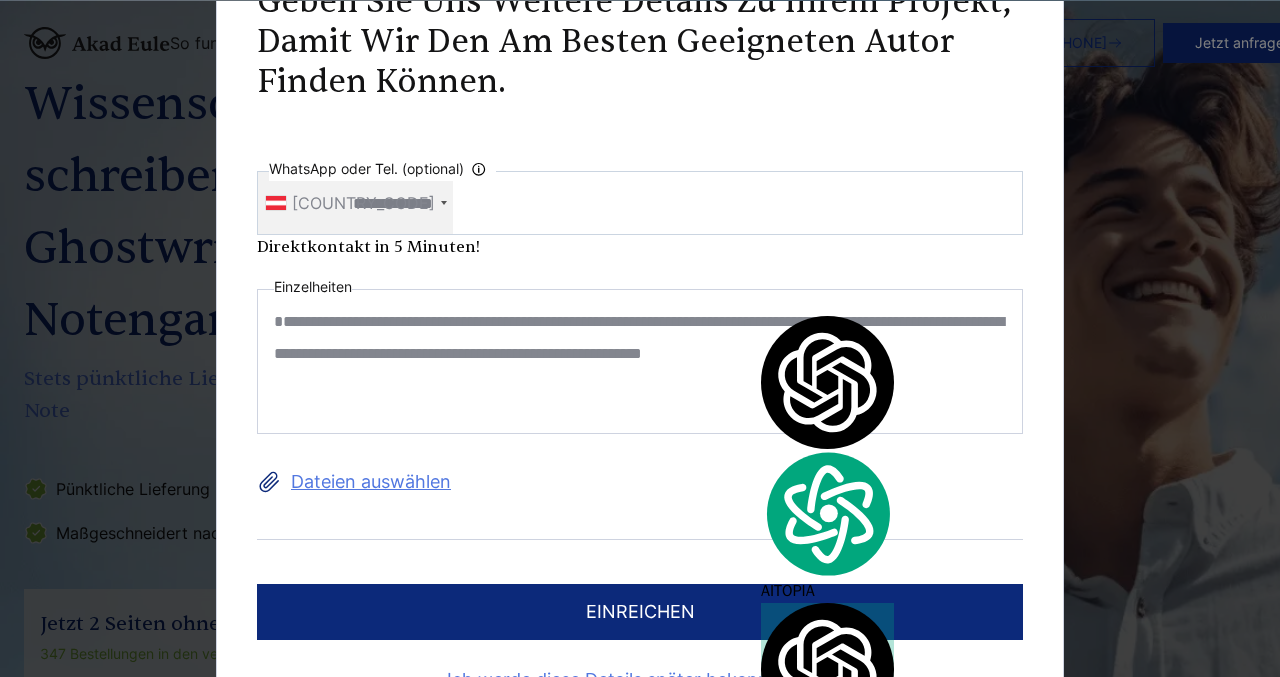 click on "**********" at bounding box center [640, 361] 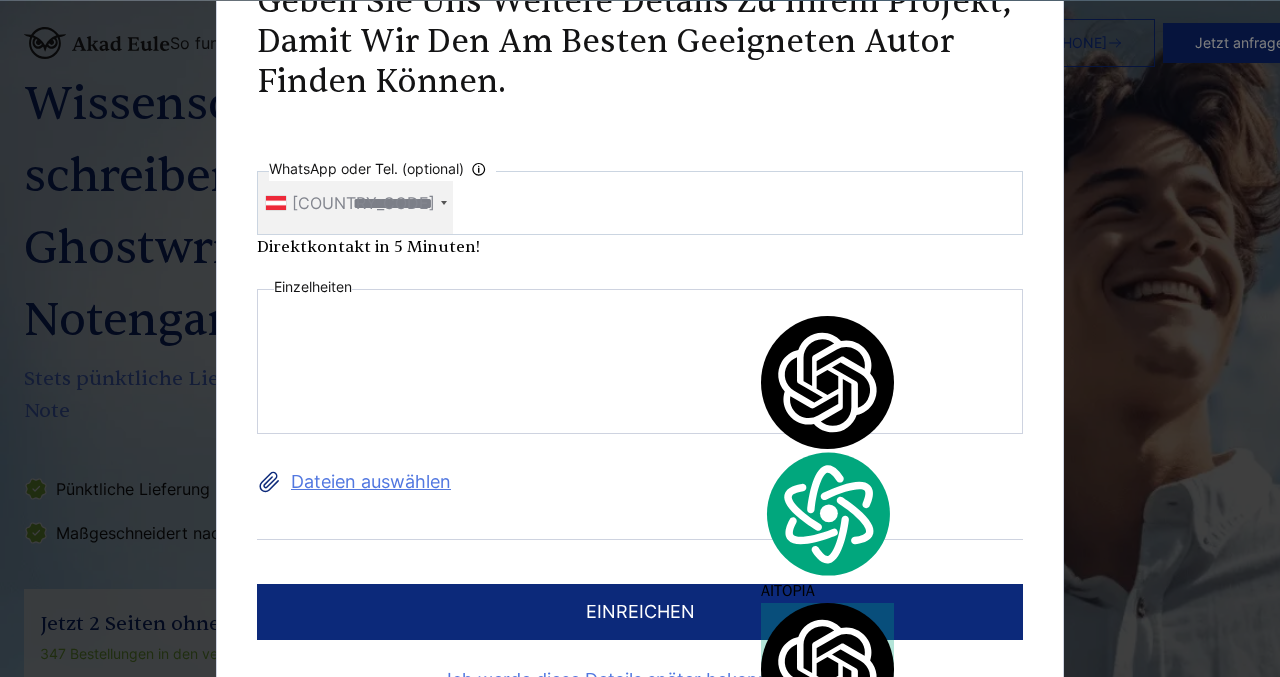 scroll, scrollTop: 0, scrollLeft: 0, axis: both 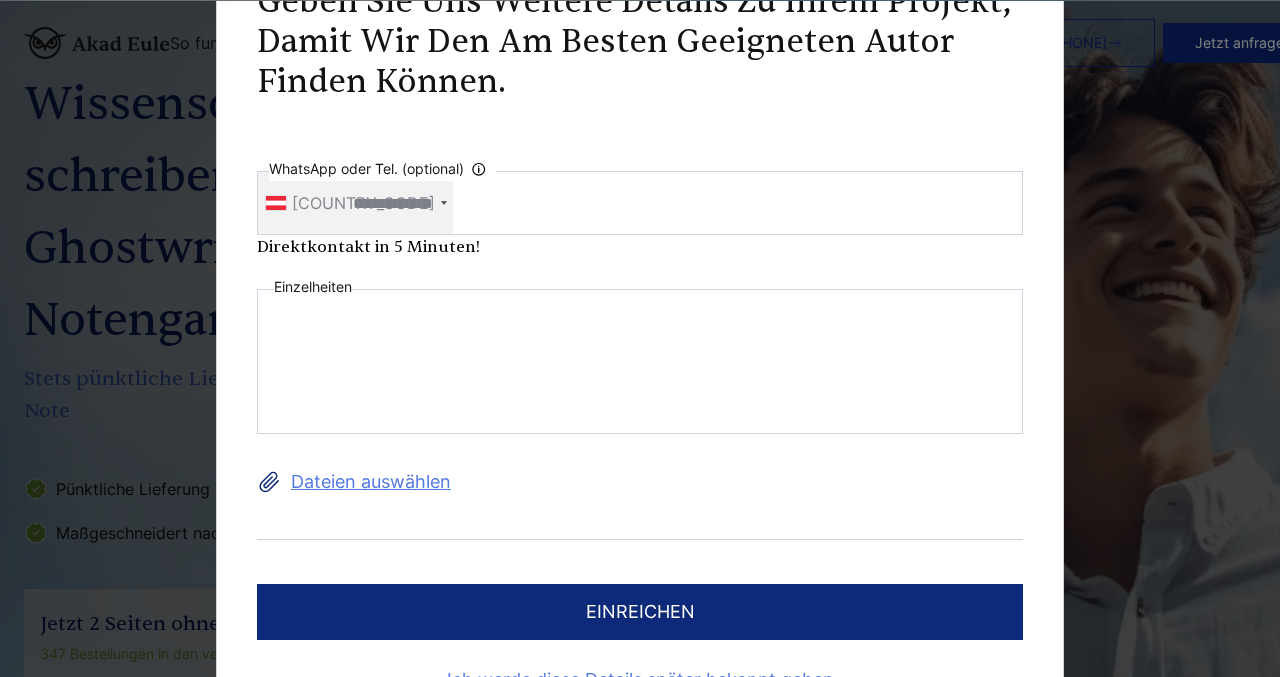 paste on "**********" 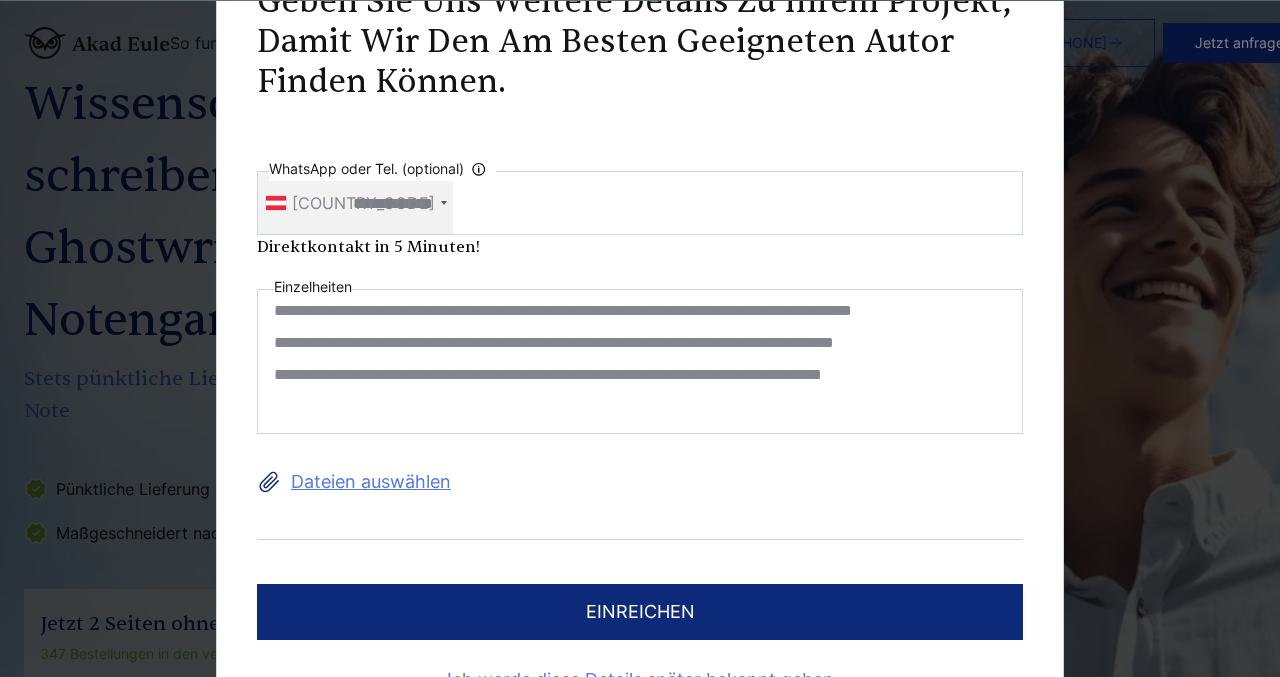 scroll, scrollTop: 0, scrollLeft: 0, axis: both 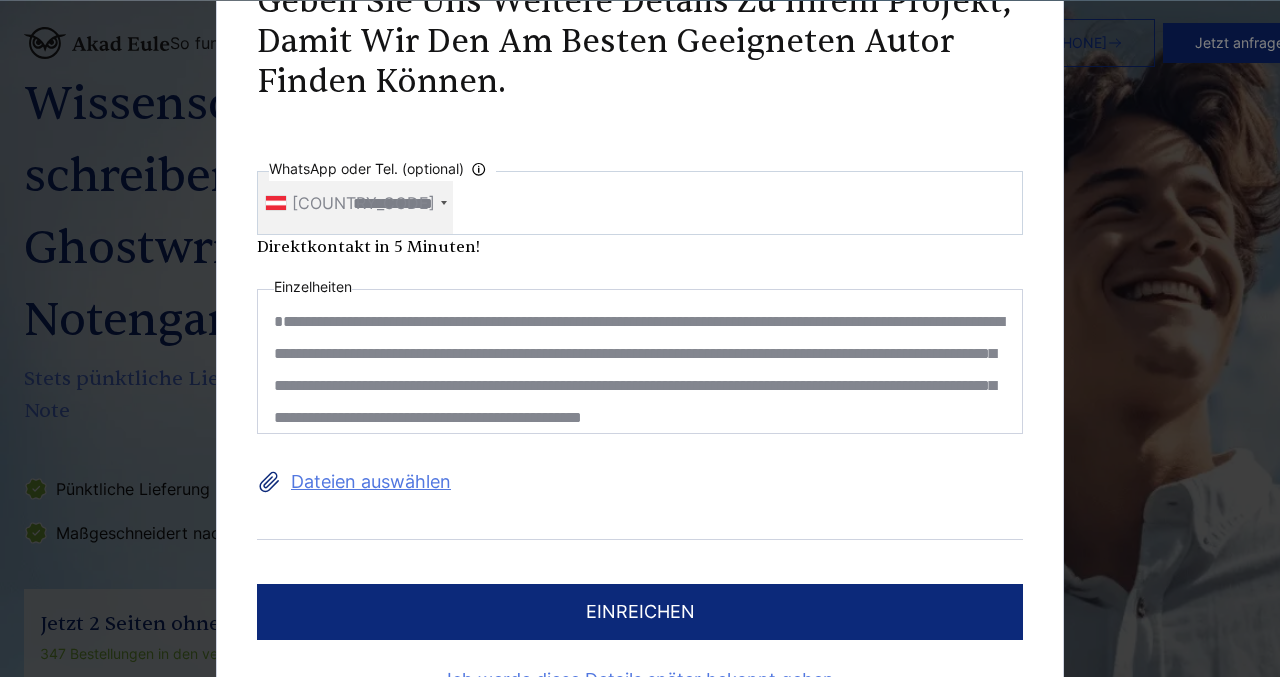 click at bounding box center [640, 361] 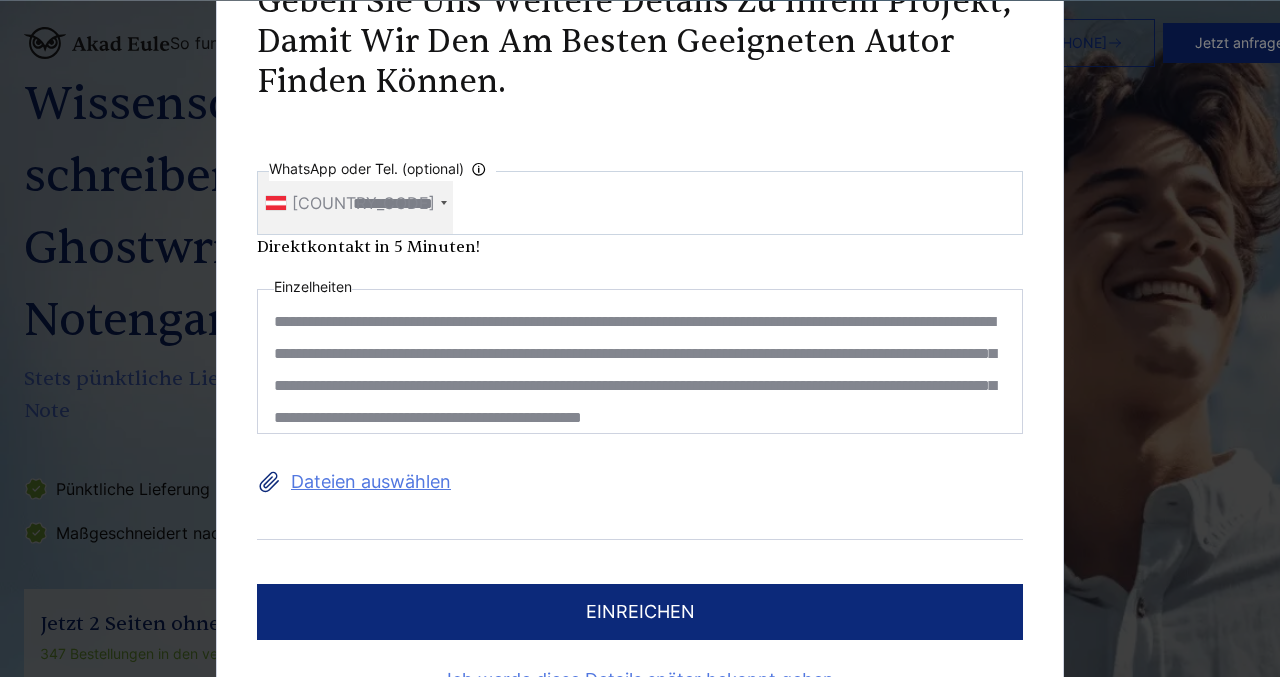 drag, startPoint x: 800, startPoint y: 320, endPoint x: 645, endPoint y: 317, distance: 155.02902 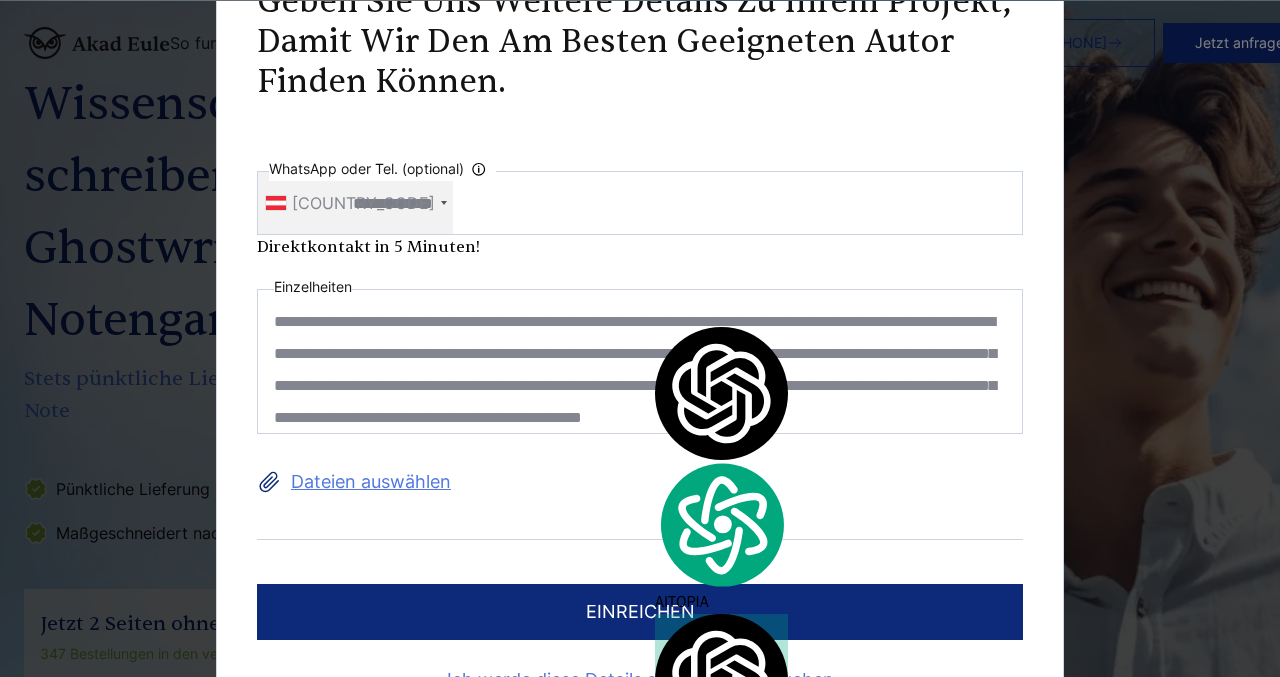 click at bounding box center [640, 361] 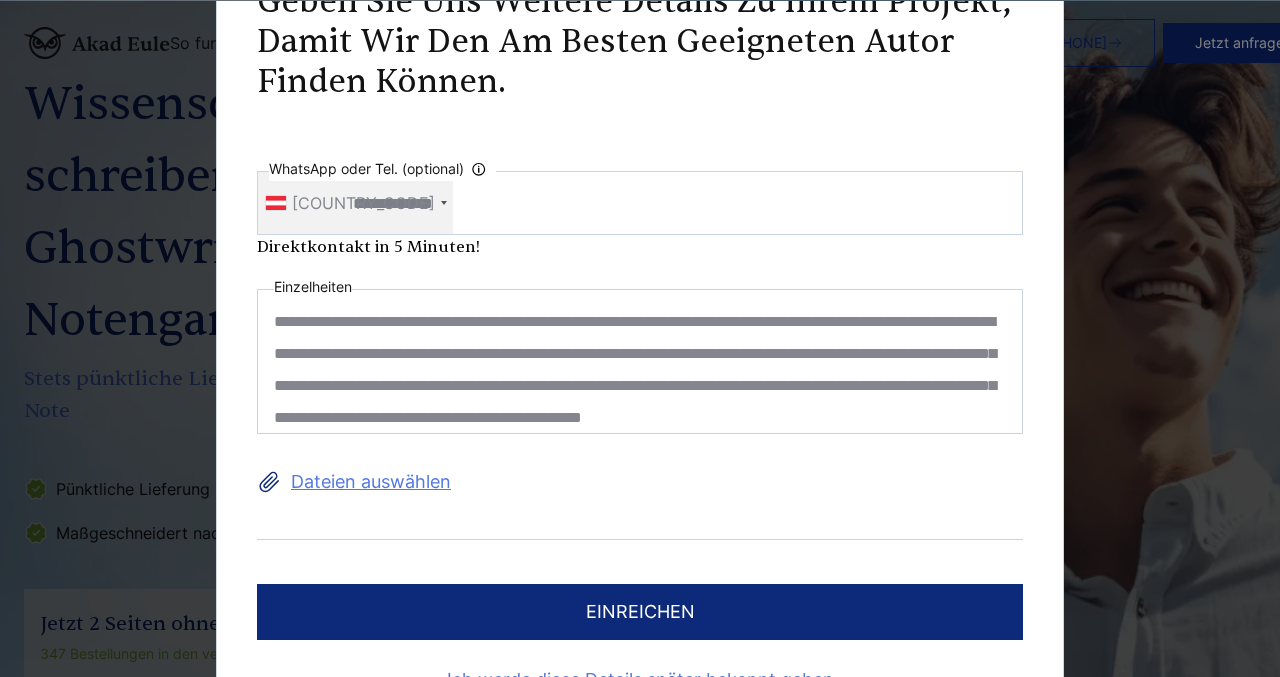 drag, startPoint x: 527, startPoint y: 355, endPoint x: 631, endPoint y: 355, distance: 104 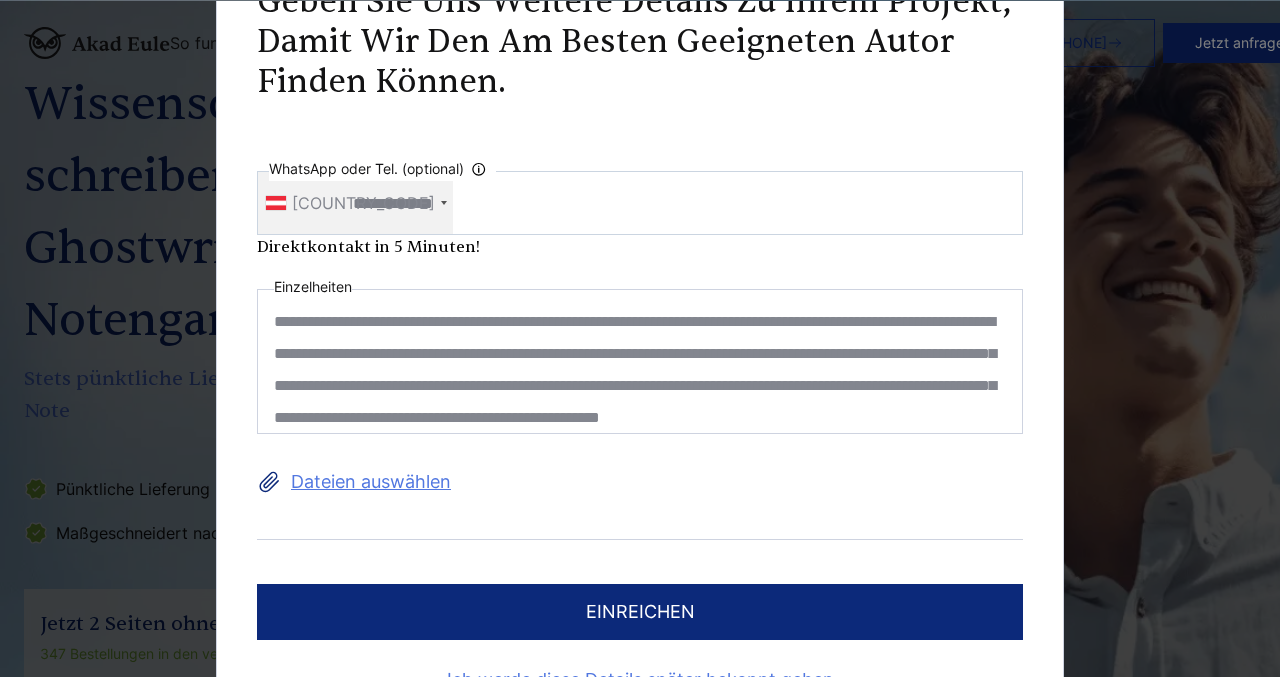 scroll, scrollTop: 7, scrollLeft: 0, axis: vertical 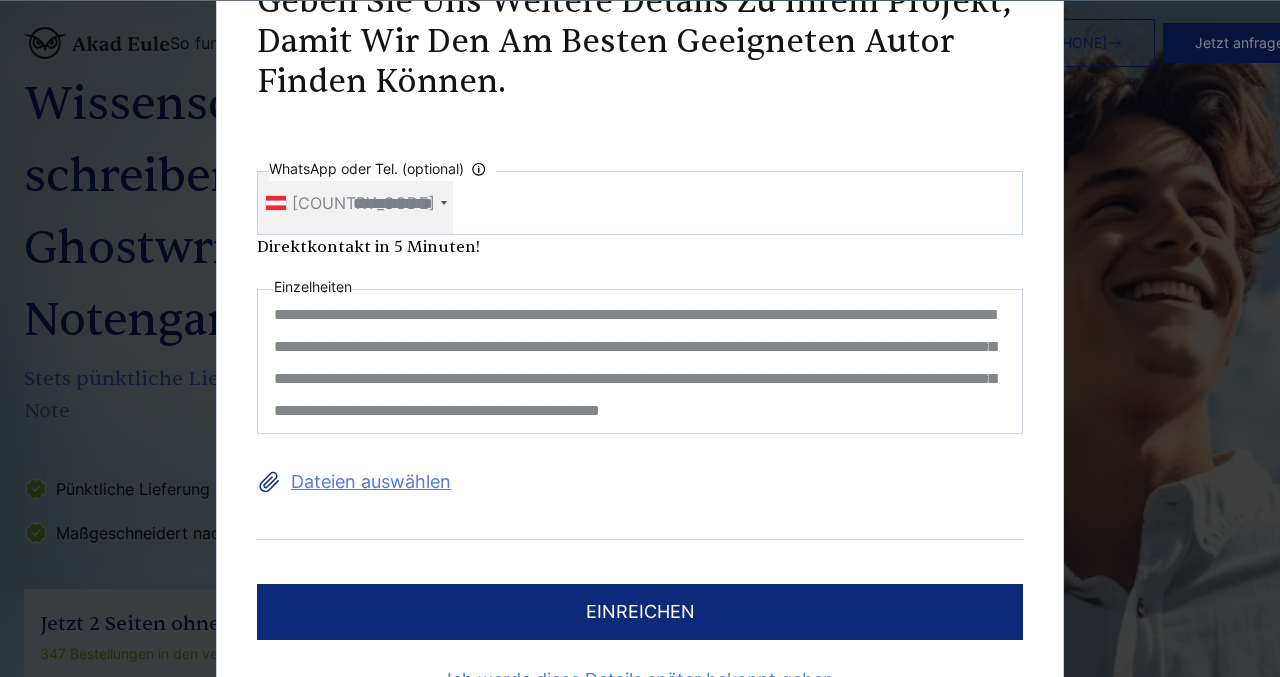 click at bounding box center [640, 361] 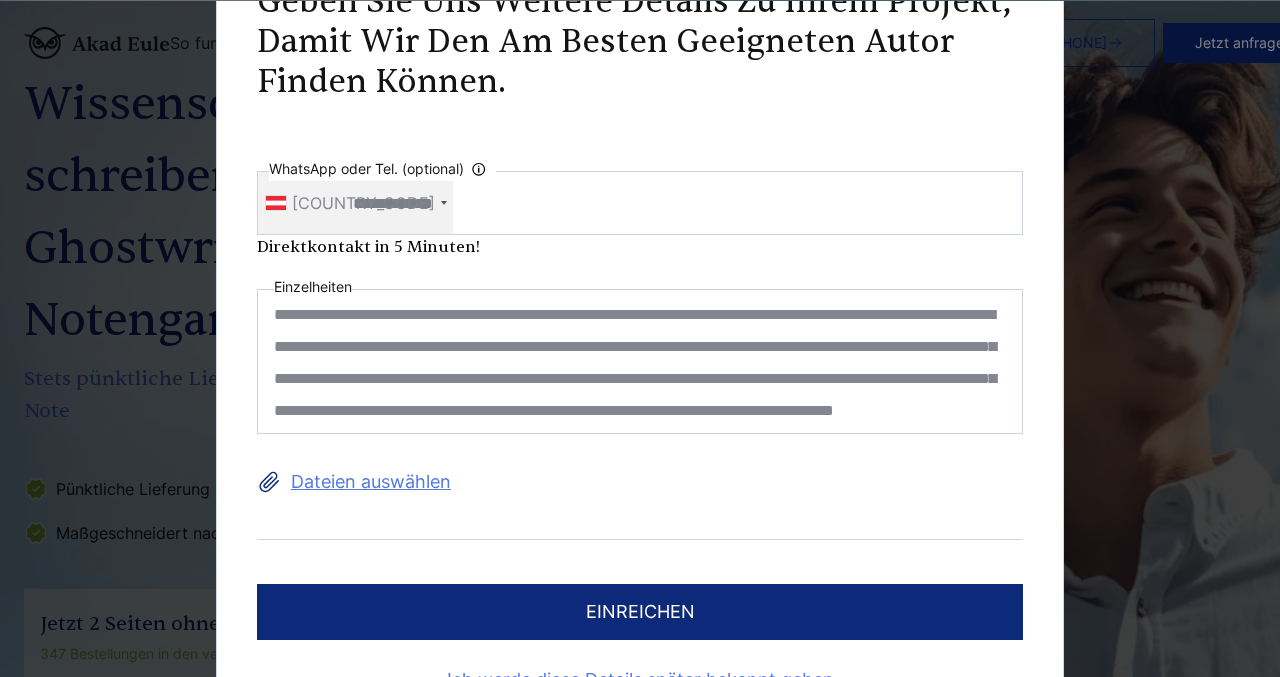 click at bounding box center (640, 361) 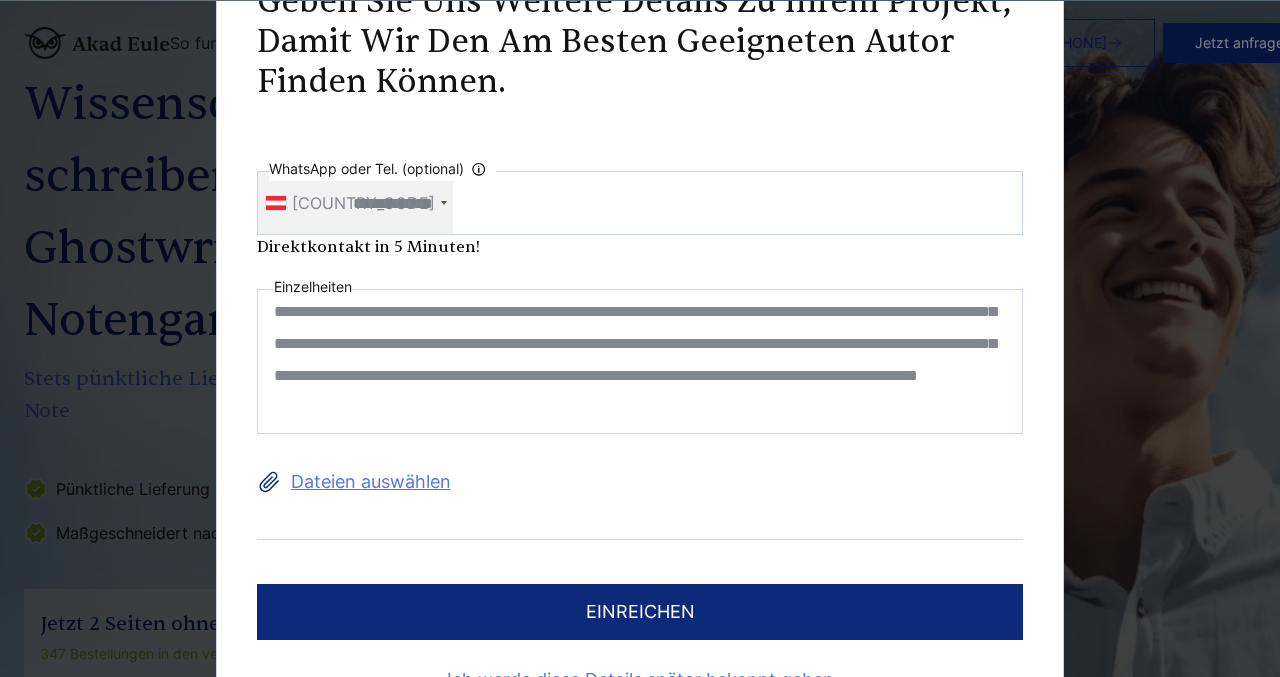 scroll, scrollTop: 43, scrollLeft: 0, axis: vertical 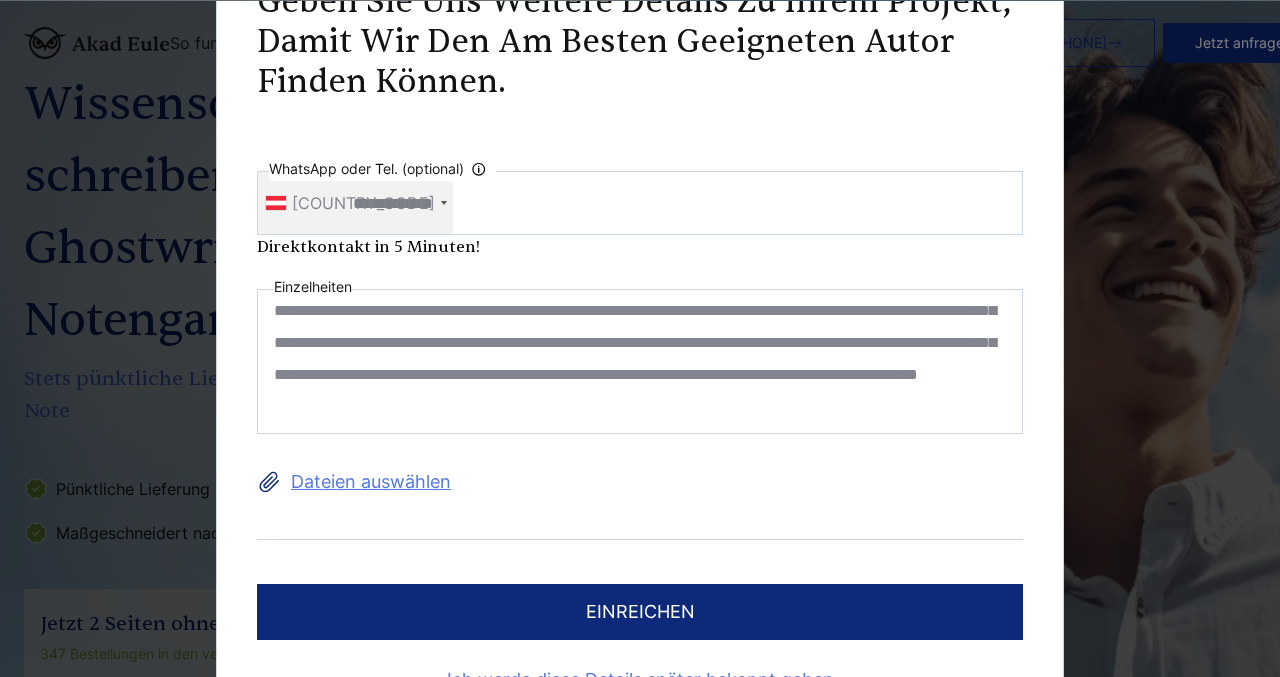 drag, startPoint x: 755, startPoint y: 370, endPoint x: 876, endPoint y: 370, distance: 121 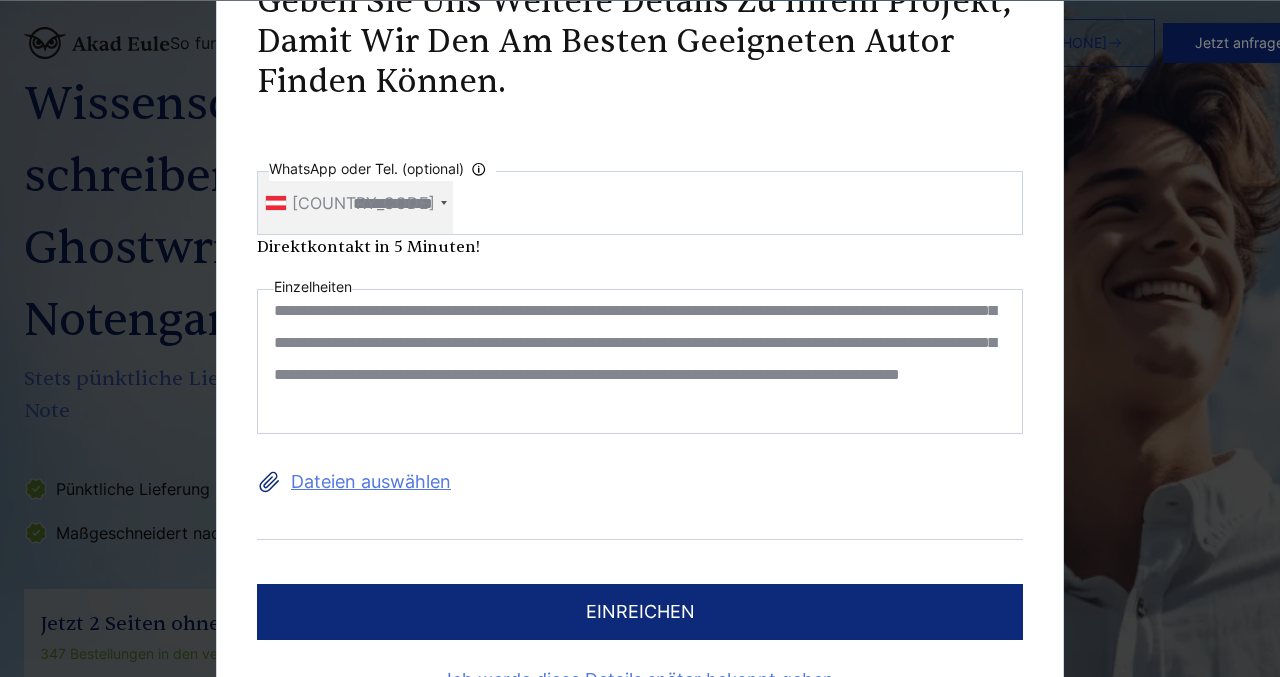 click at bounding box center [640, 361] 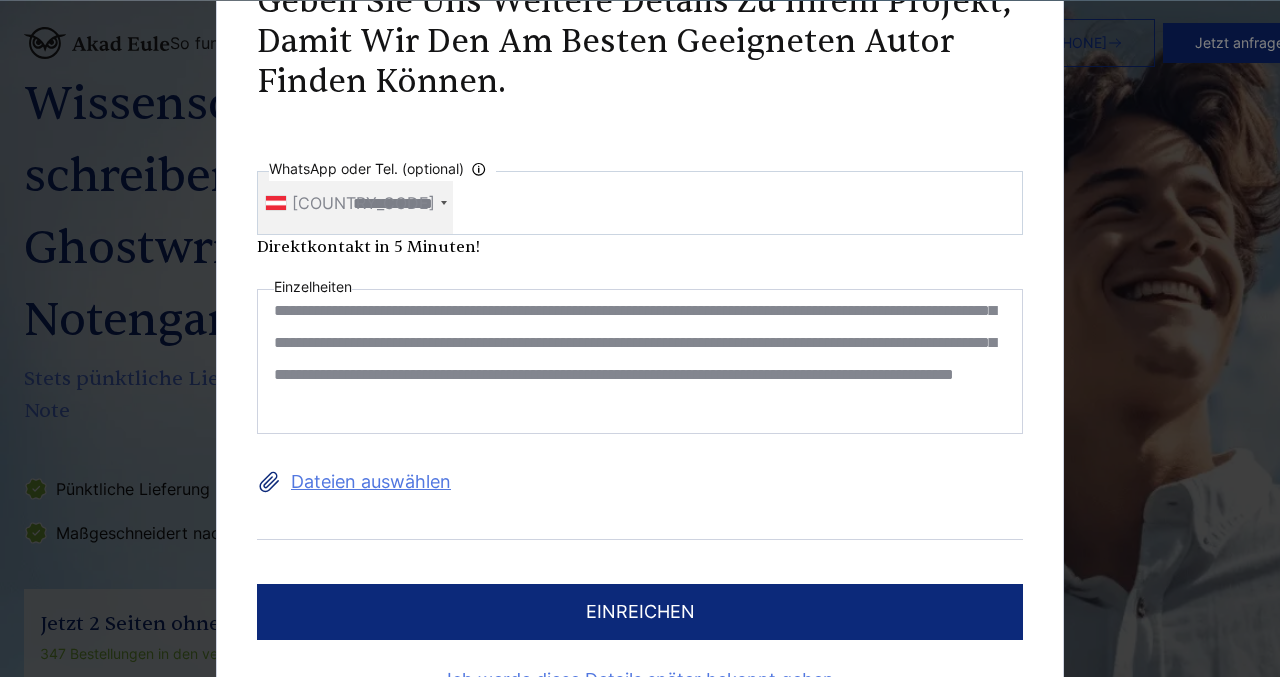 click at bounding box center (640, 361) 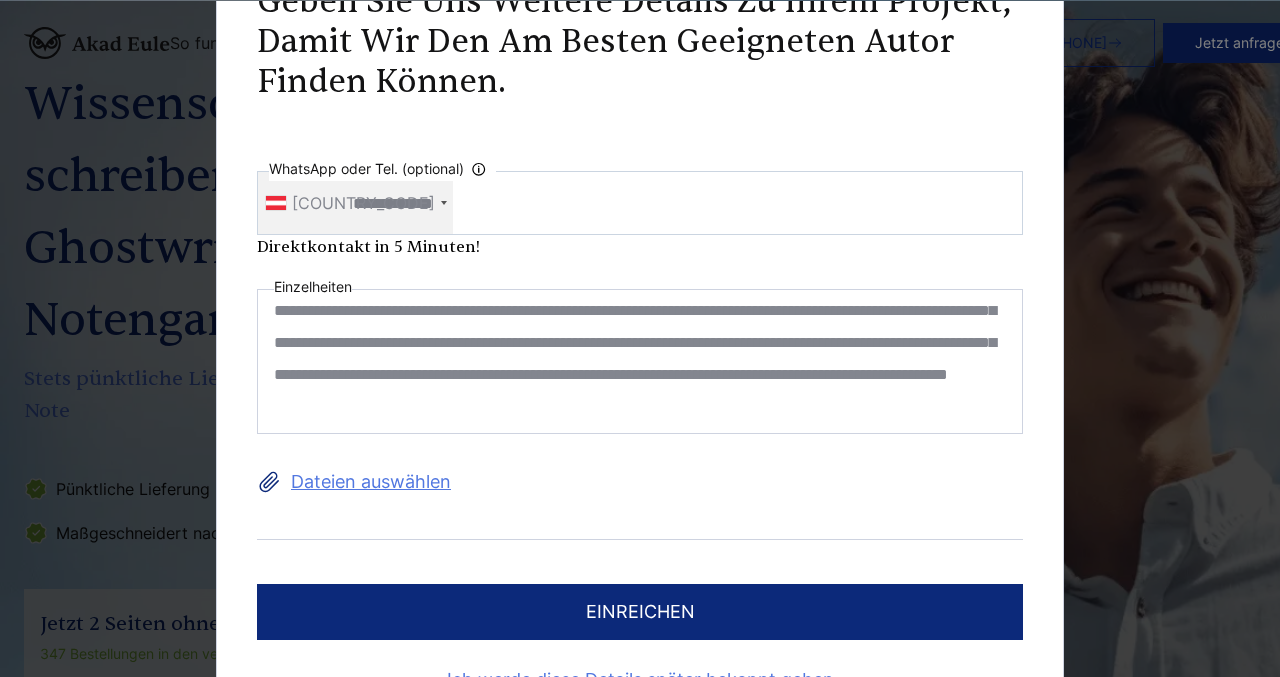 scroll, scrollTop: 58, scrollLeft: 0, axis: vertical 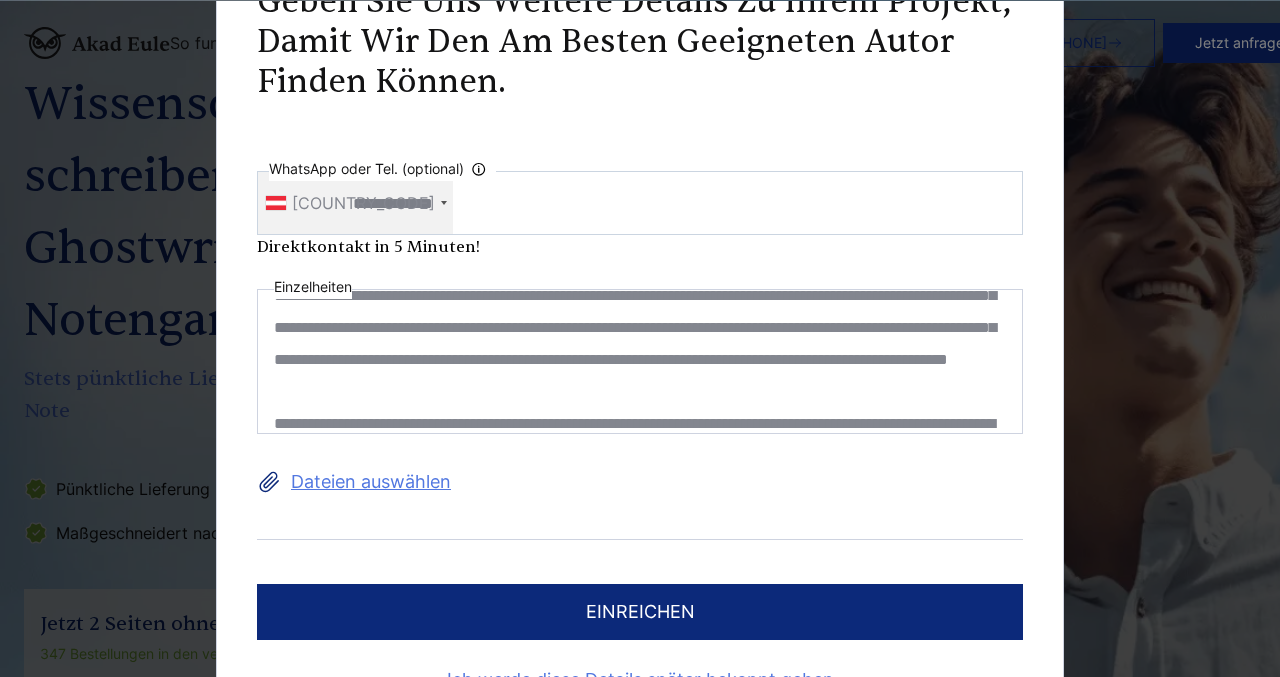 drag, startPoint x: 826, startPoint y: 391, endPoint x: 780, endPoint y: 390, distance: 46.010868 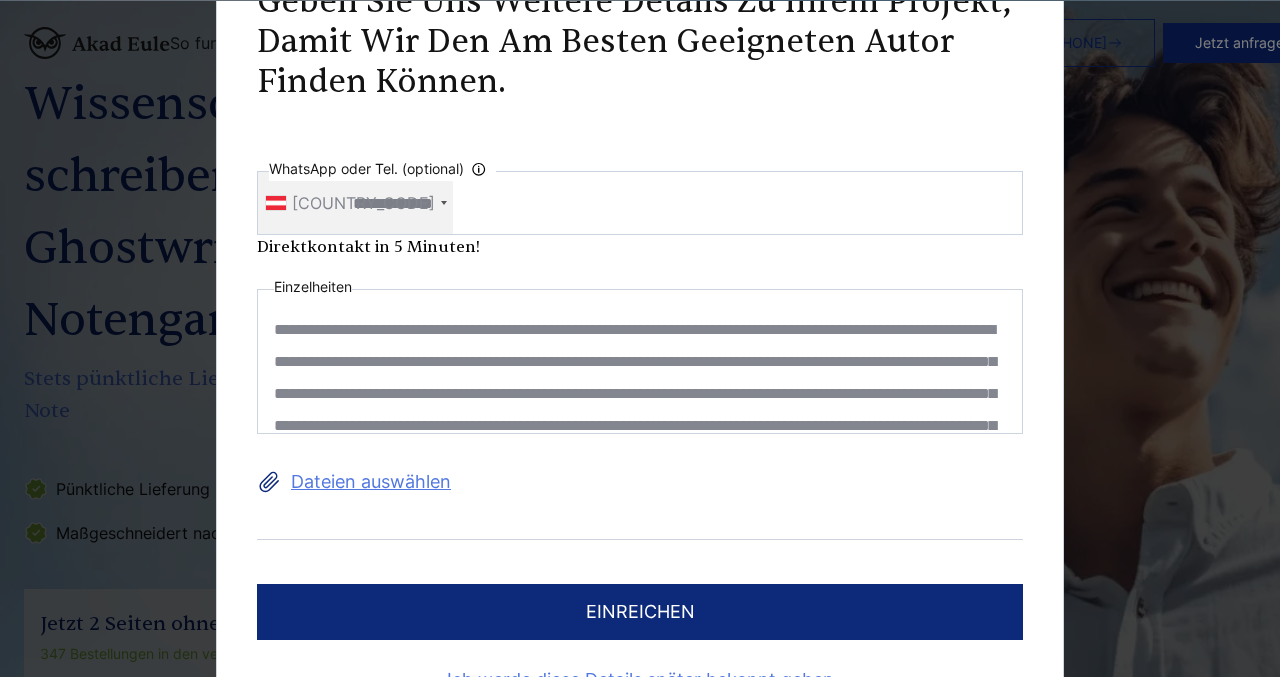 scroll, scrollTop: 157, scrollLeft: 0, axis: vertical 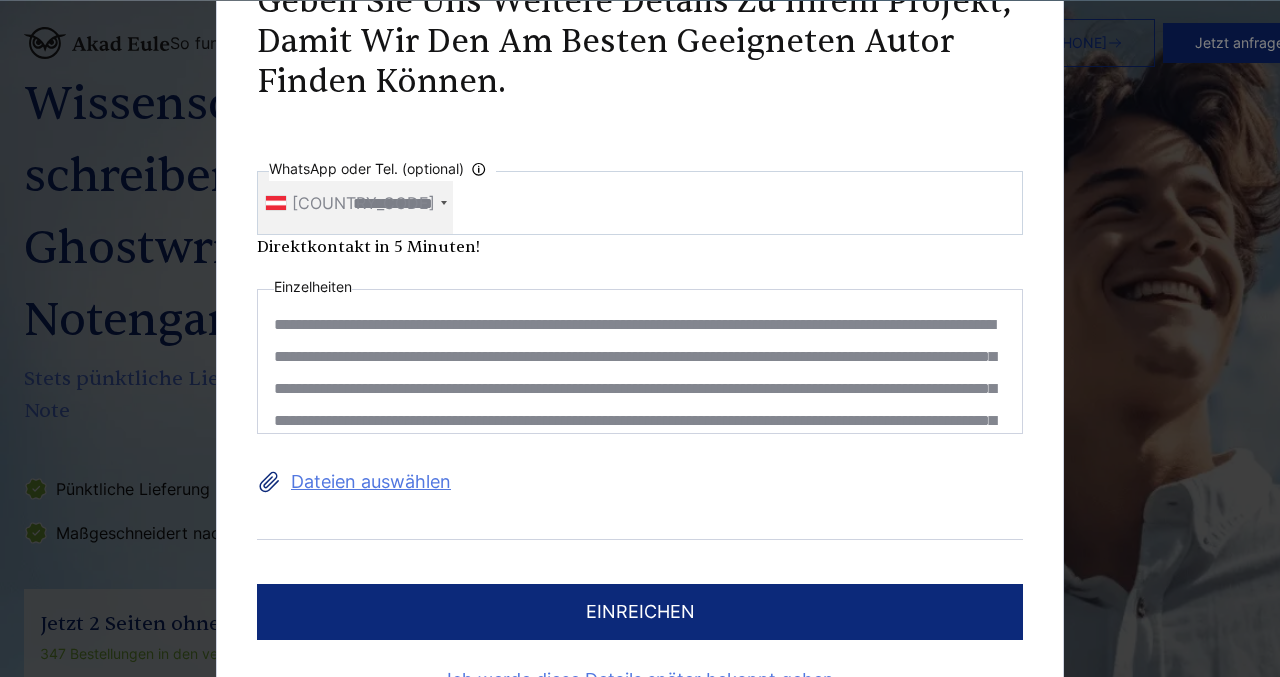 click at bounding box center (640, 361) 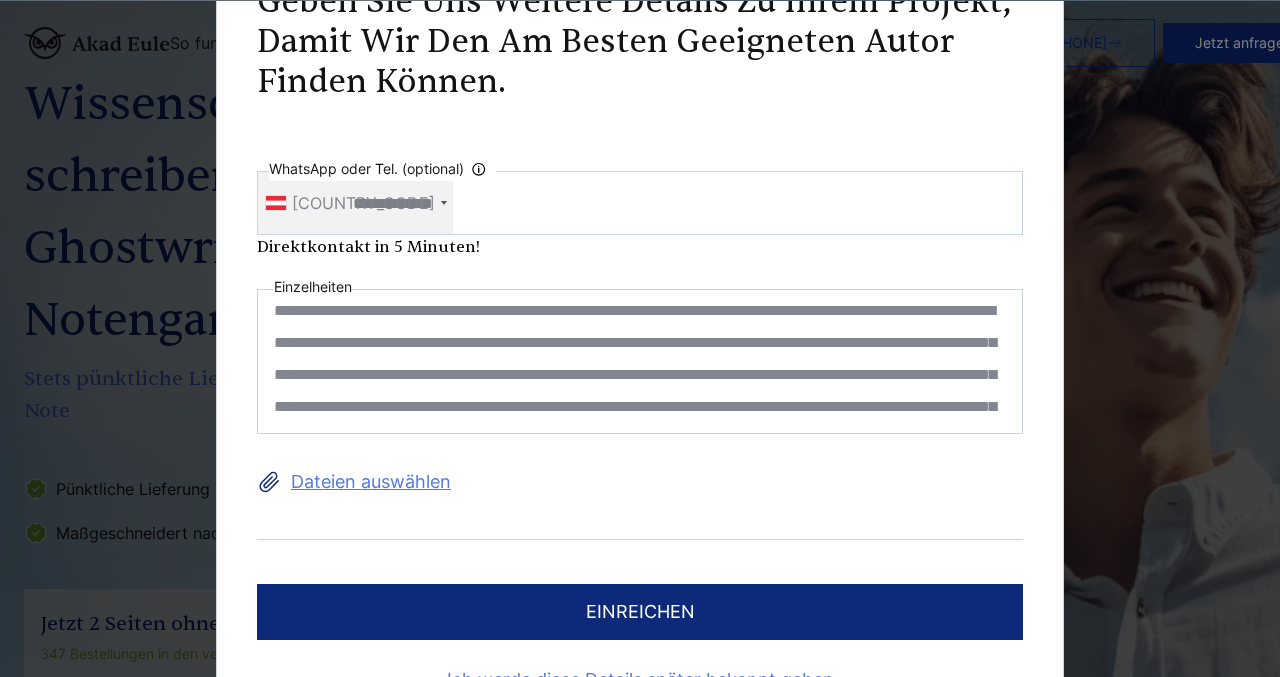 scroll, scrollTop: 175, scrollLeft: 0, axis: vertical 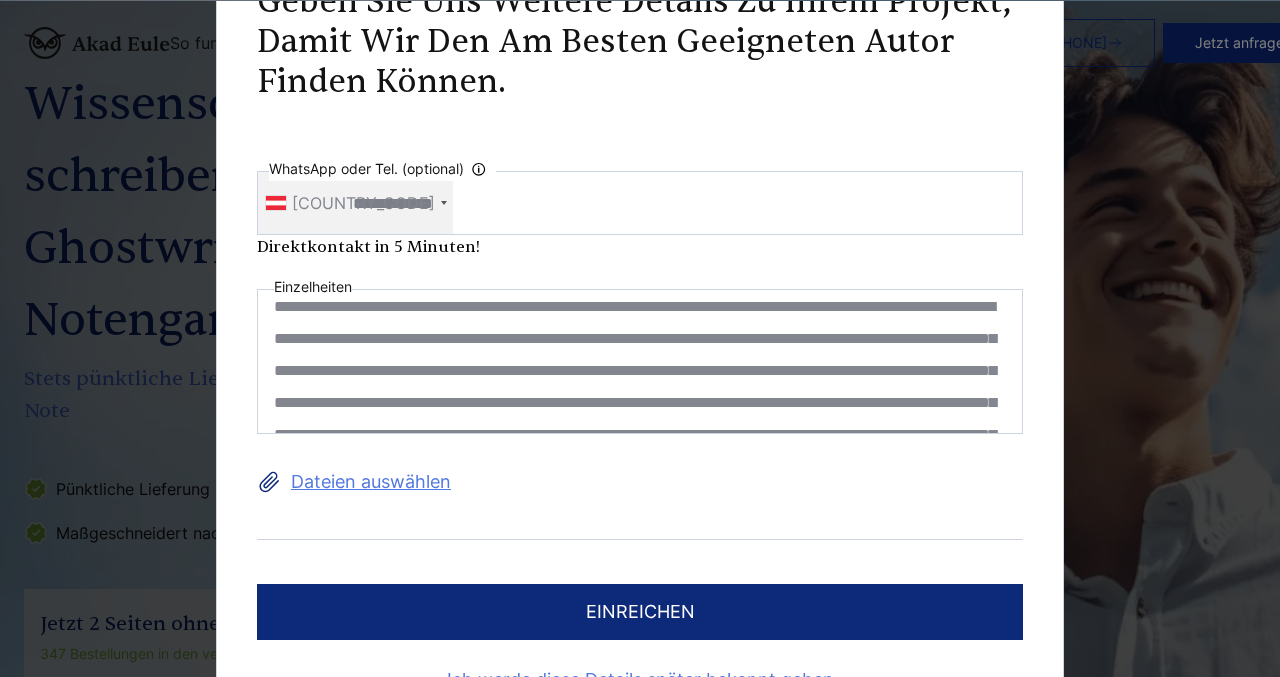 click at bounding box center (640, 361) 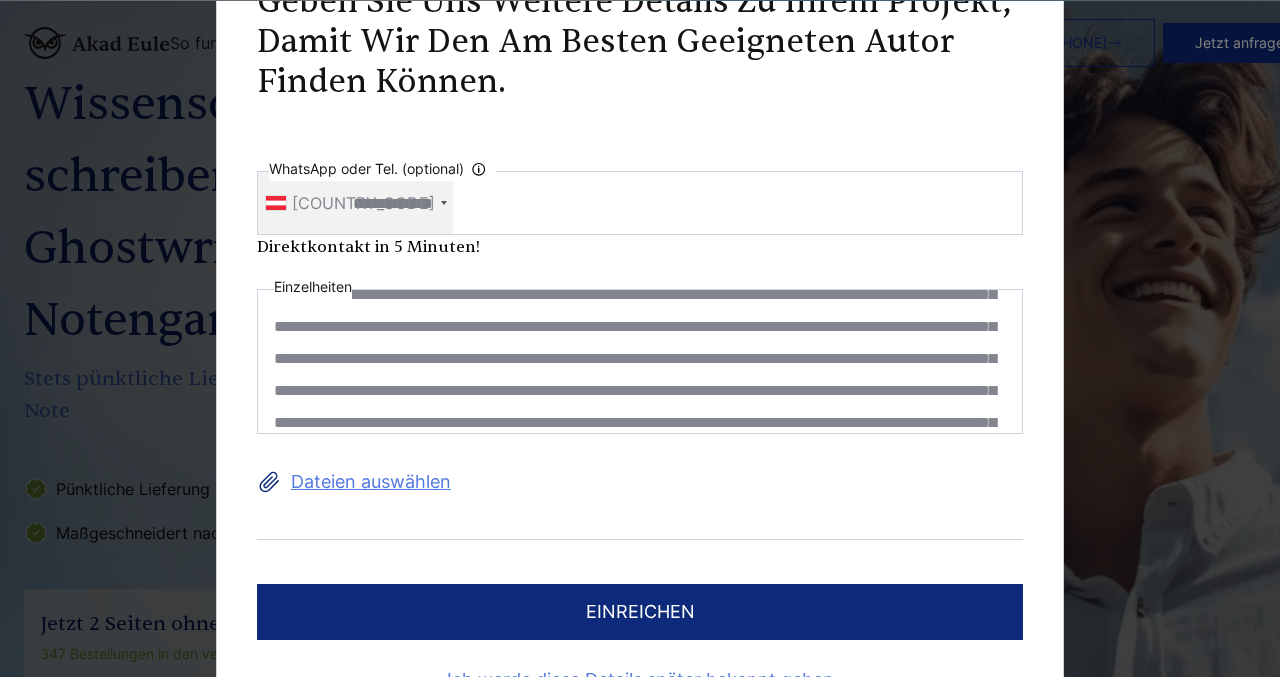 click at bounding box center [640, 361] 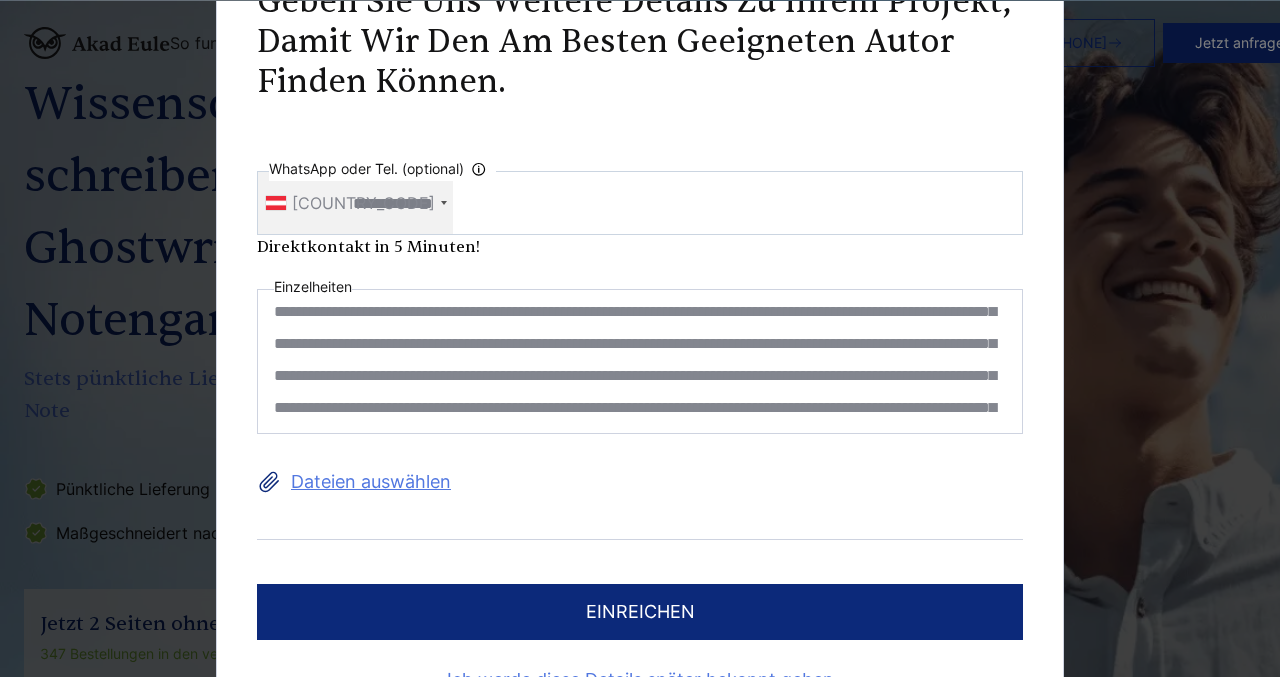 scroll, scrollTop: 272, scrollLeft: 0, axis: vertical 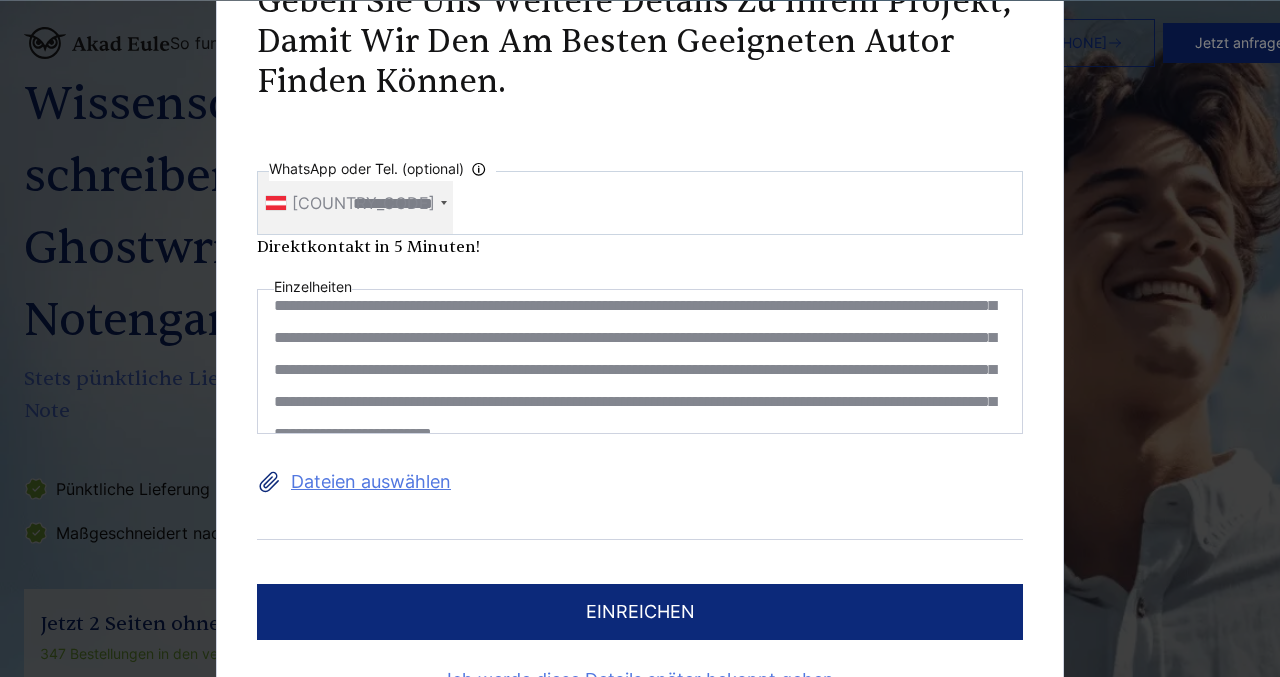 drag, startPoint x: 397, startPoint y: 403, endPoint x: 260, endPoint y: 402, distance: 137.00365 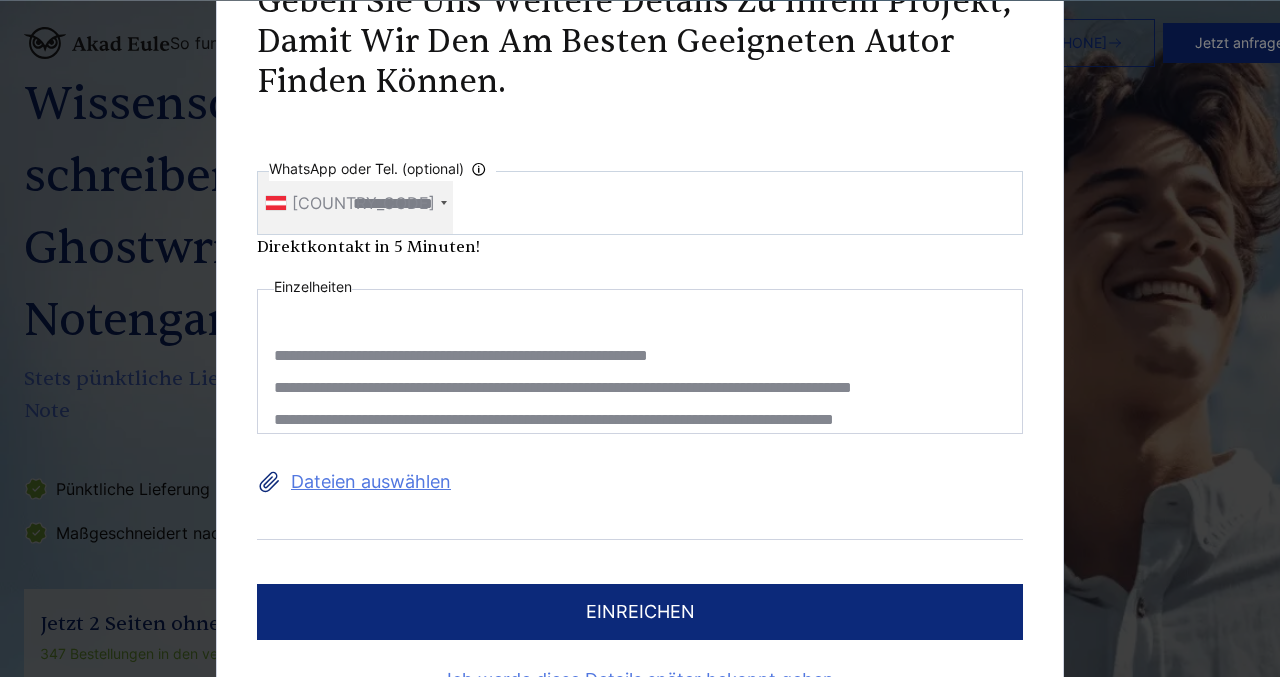 scroll, scrollTop: 420, scrollLeft: 0, axis: vertical 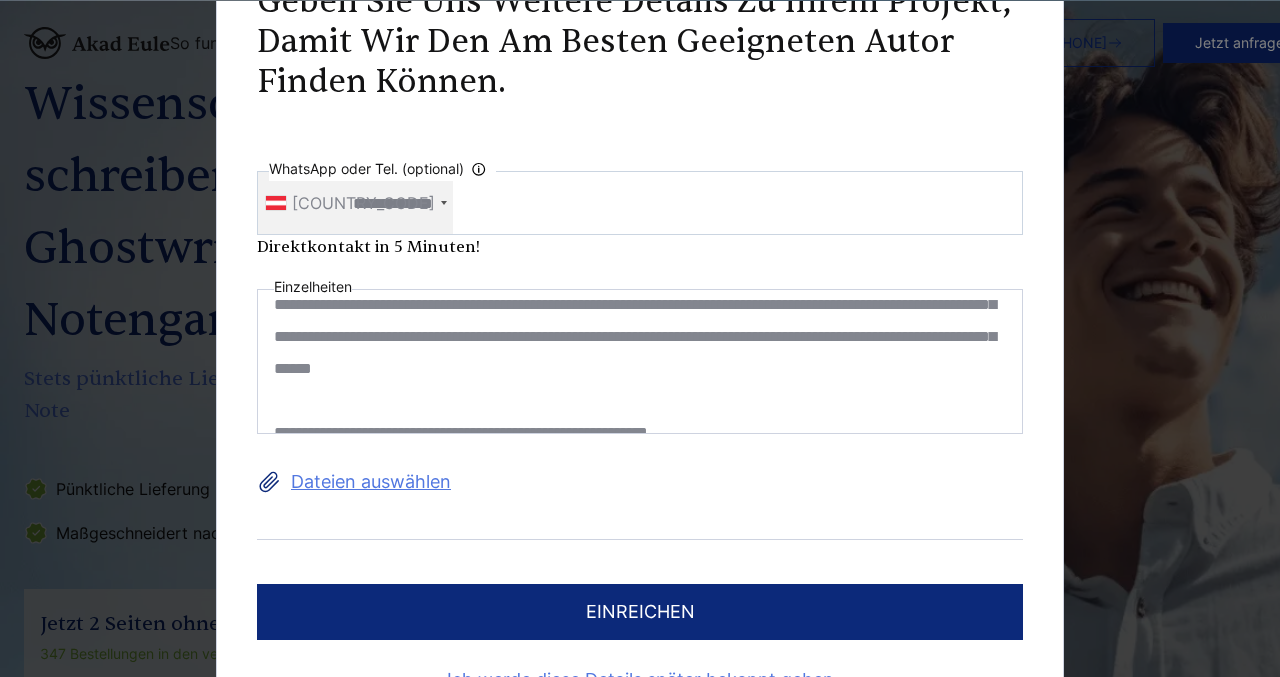 drag, startPoint x: 576, startPoint y: 419, endPoint x: 522, endPoint y: 375, distance: 69.656296 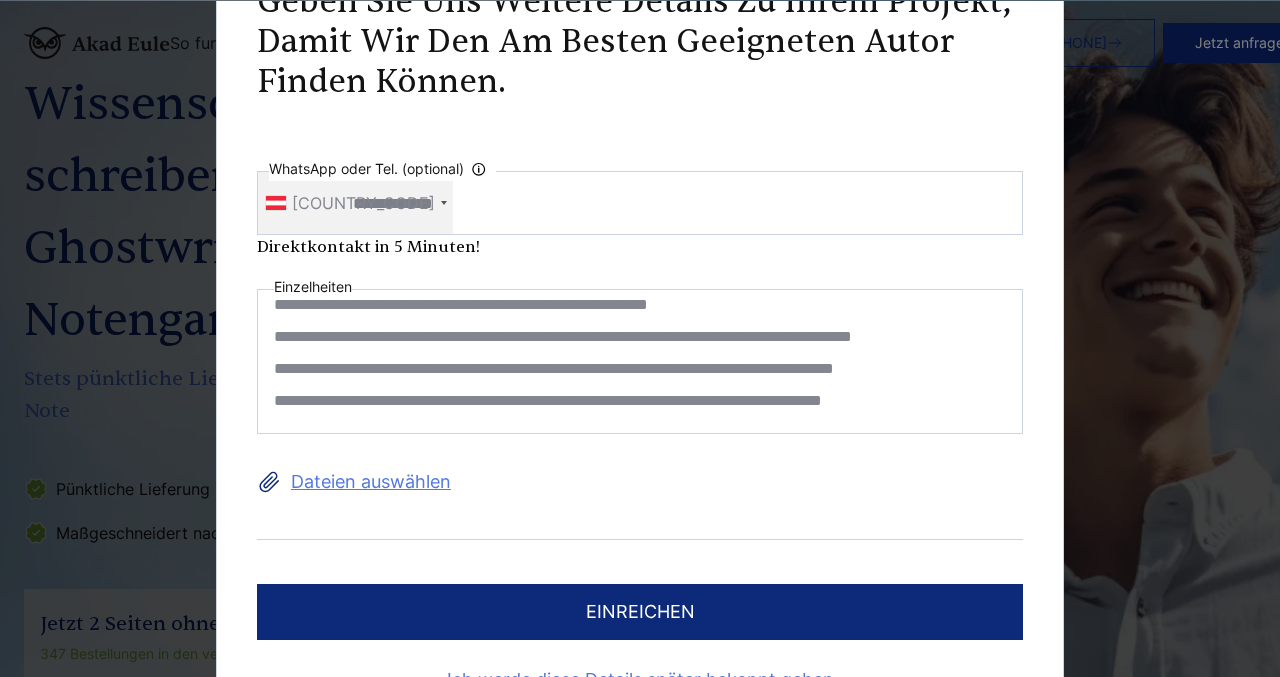 drag, startPoint x: 585, startPoint y: 381, endPoint x: 281, endPoint y: 381, distance: 304 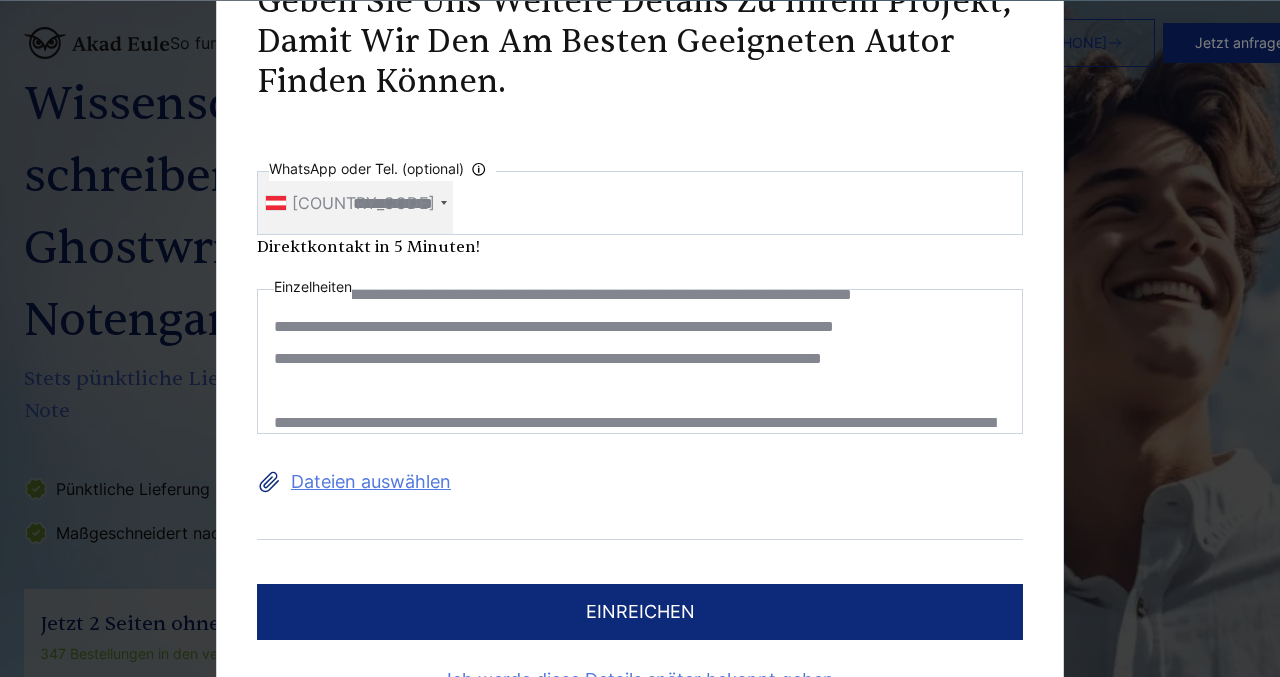 scroll, scrollTop: 380, scrollLeft: 0, axis: vertical 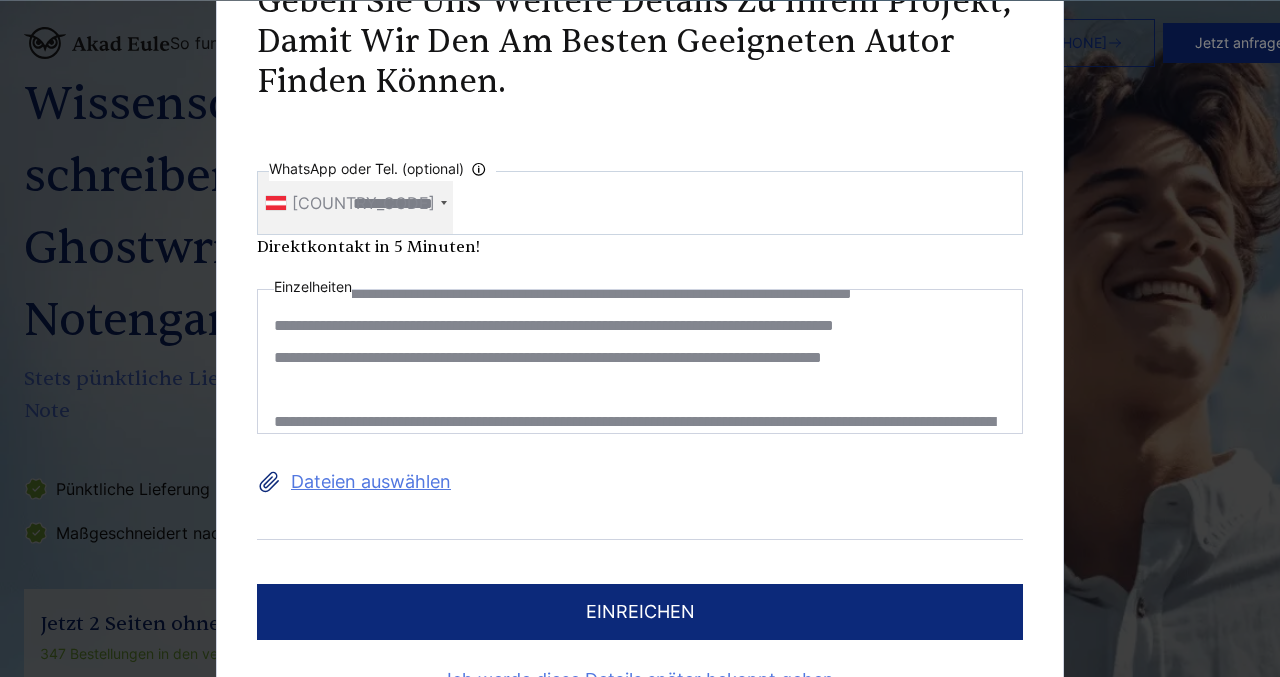 drag, startPoint x: 580, startPoint y: 392, endPoint x: 580, endPoint y: 473, distance: 81 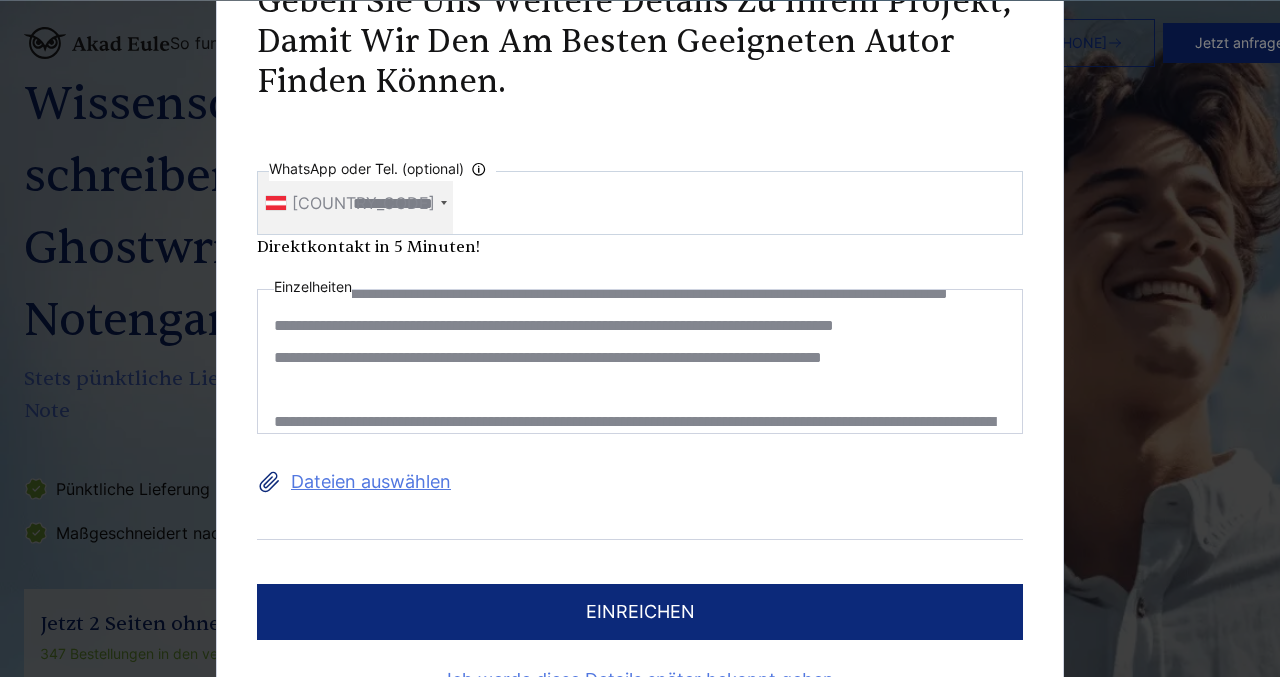 click at bounding box center (640, 361) 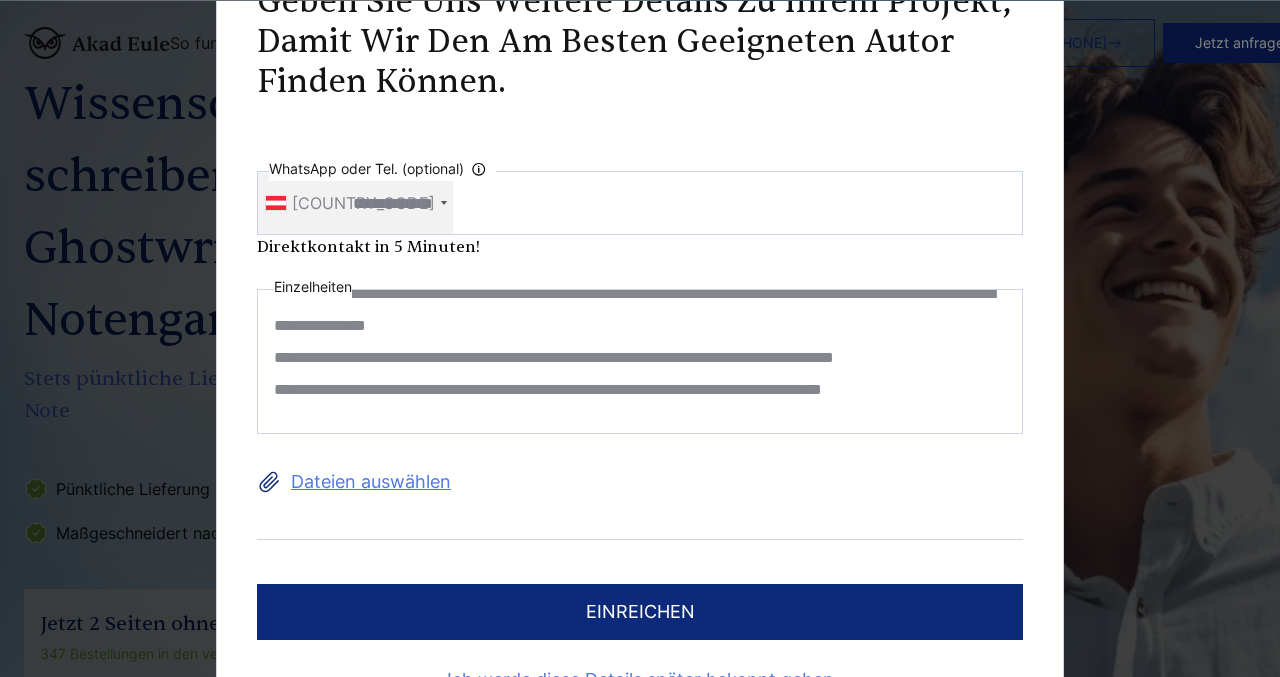 click at bounding box center [640, 361] 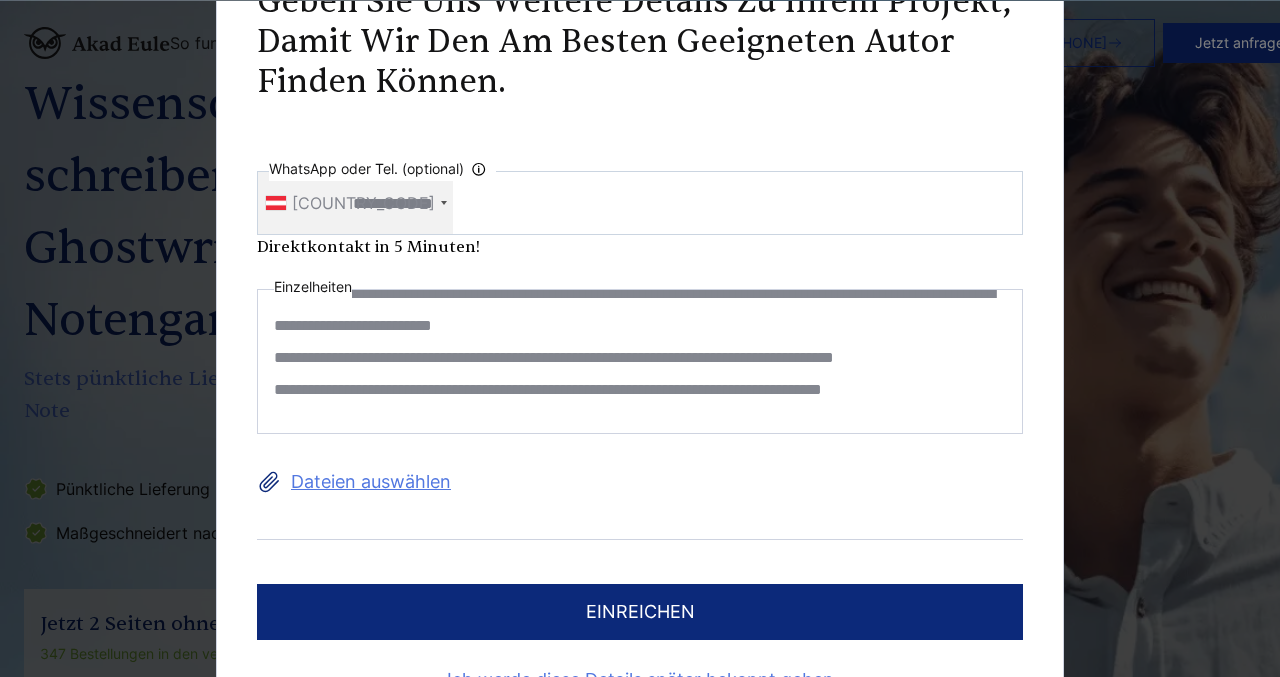 click at bounding box center [640, 361] 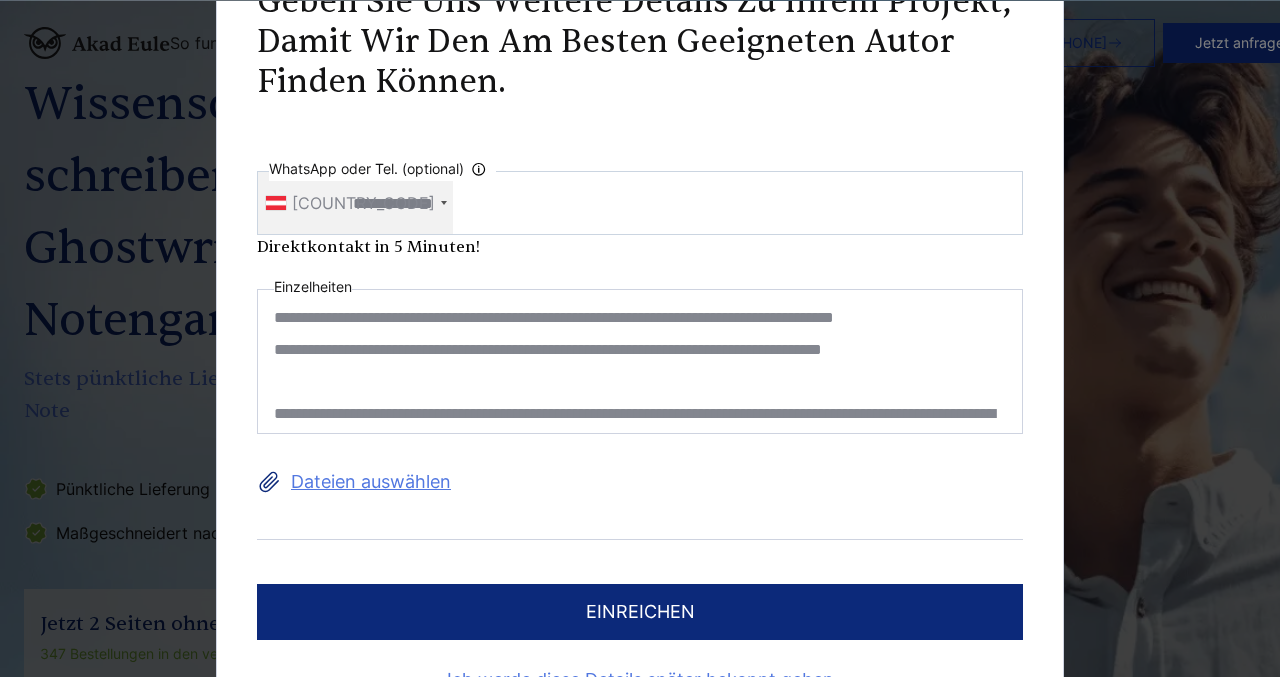 click at bounding box center (640, 361) 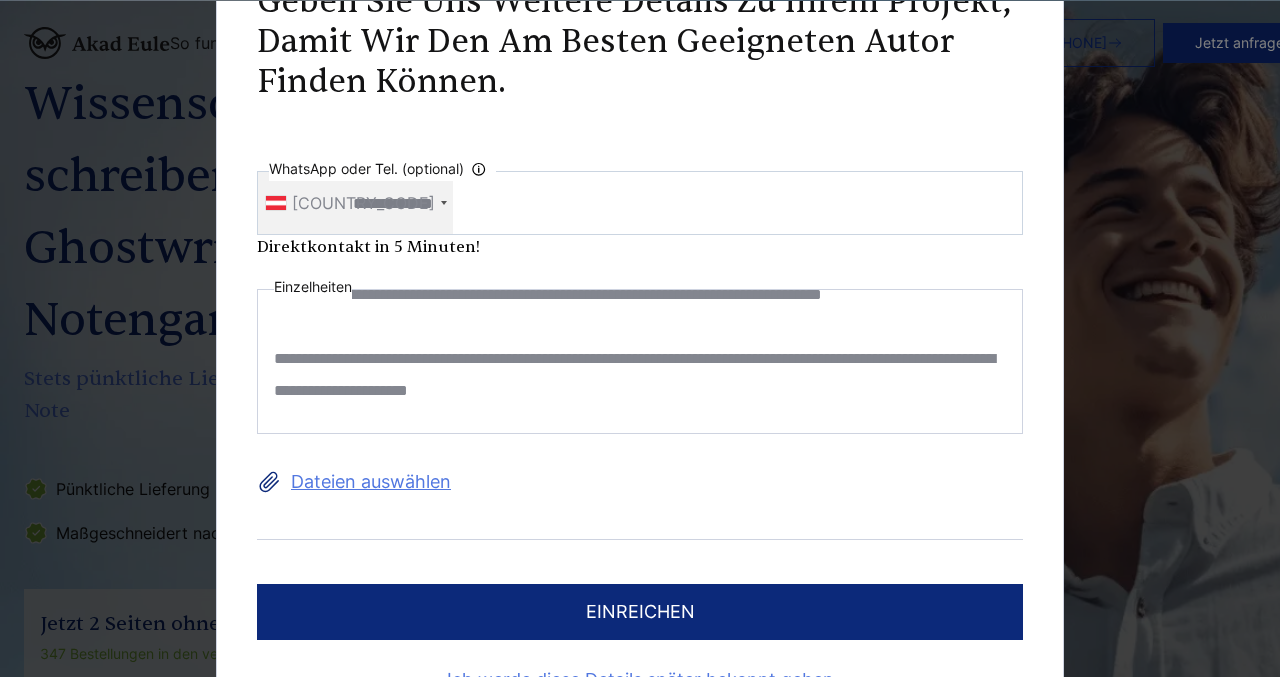 scroll, scrollTop: 502, scrollLeft: 0, axis: vertical 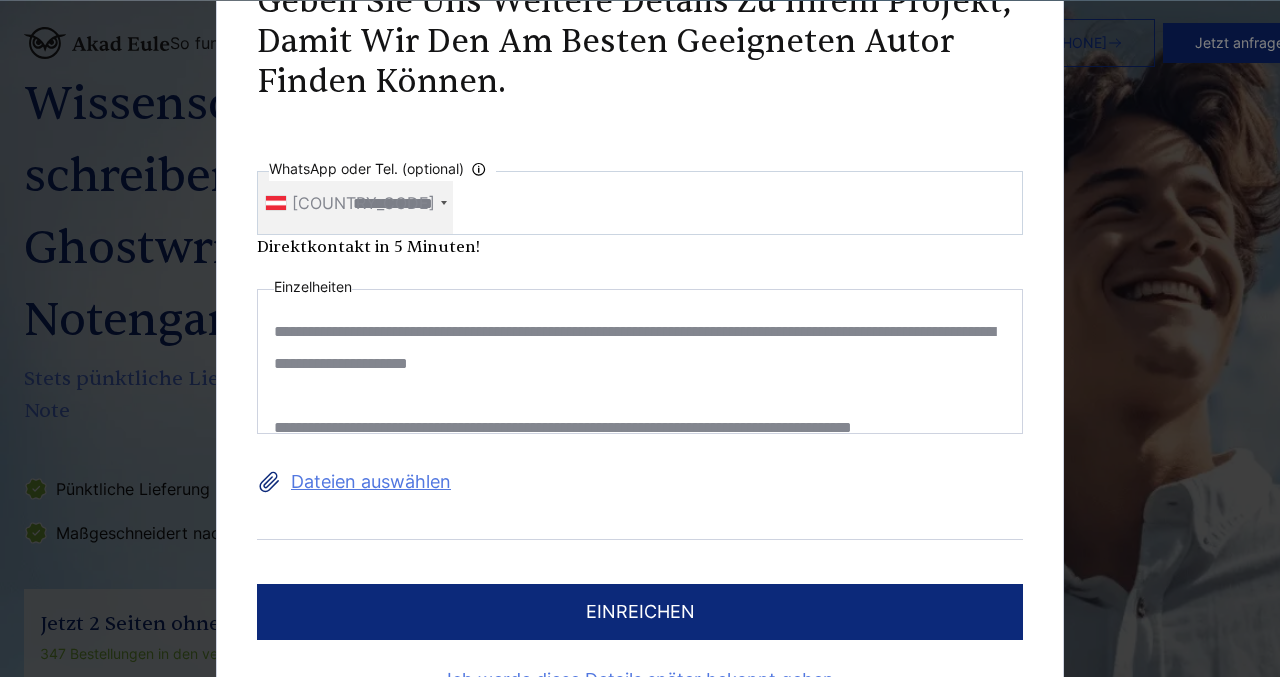 click at bounding box center (640, 361) 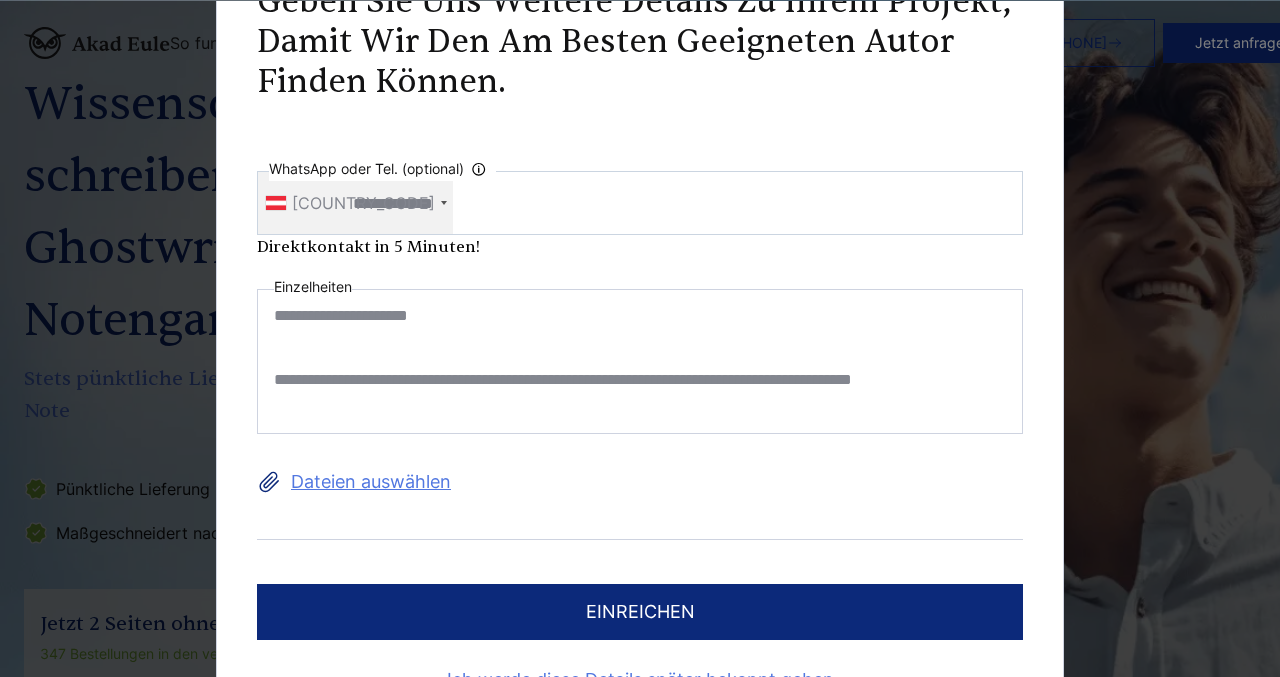scroll, scrollTop: 556, scrollLeft: 0, axis: vertical 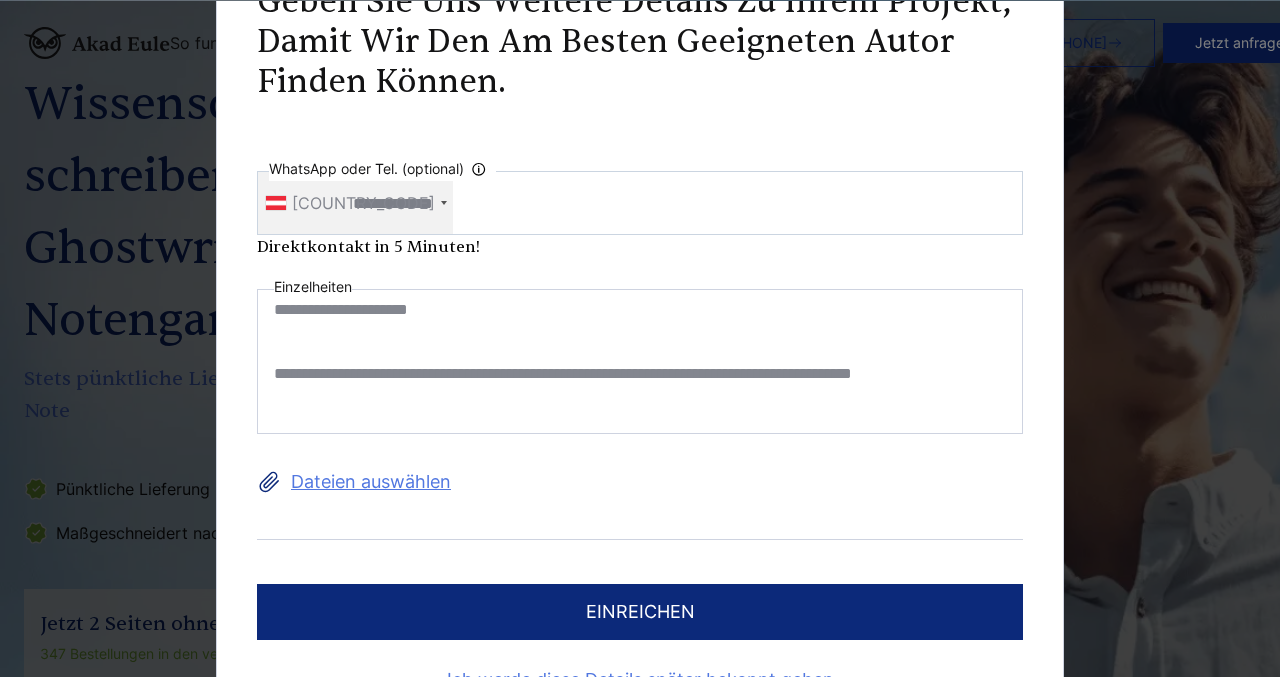 click at bounding box center (640, 361) 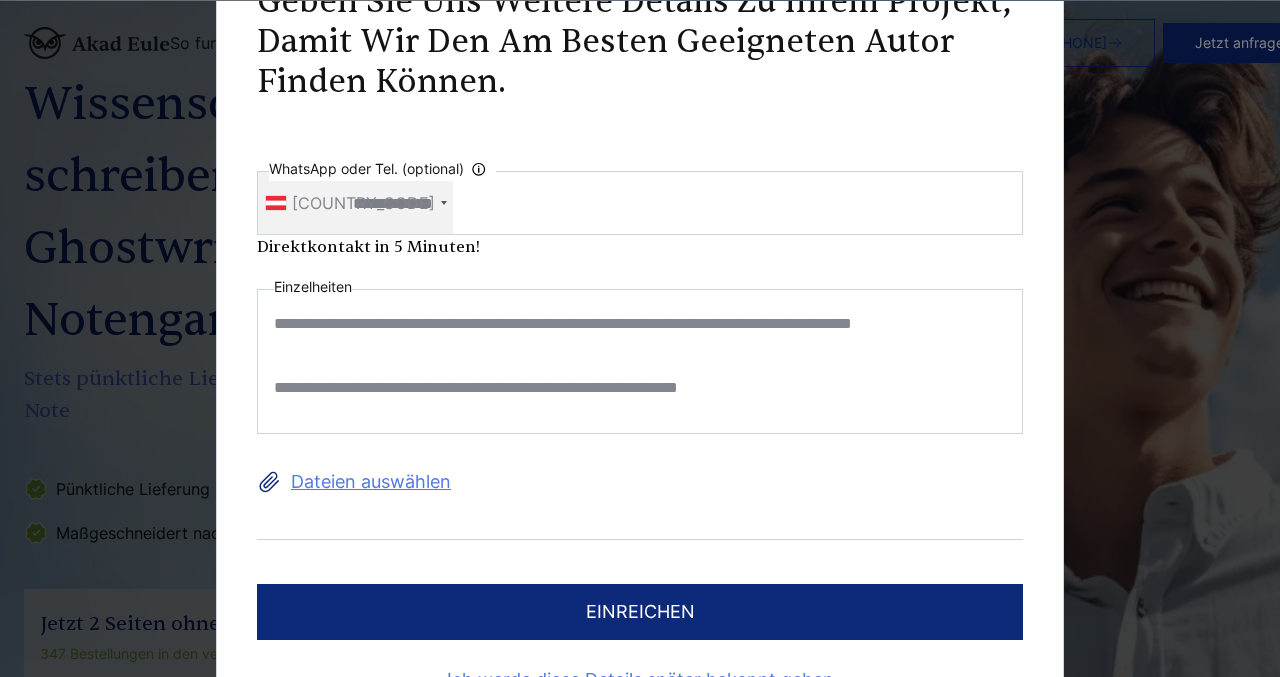 scroll, scrollTop: 617, scrollLeft: 0, axis: vertical 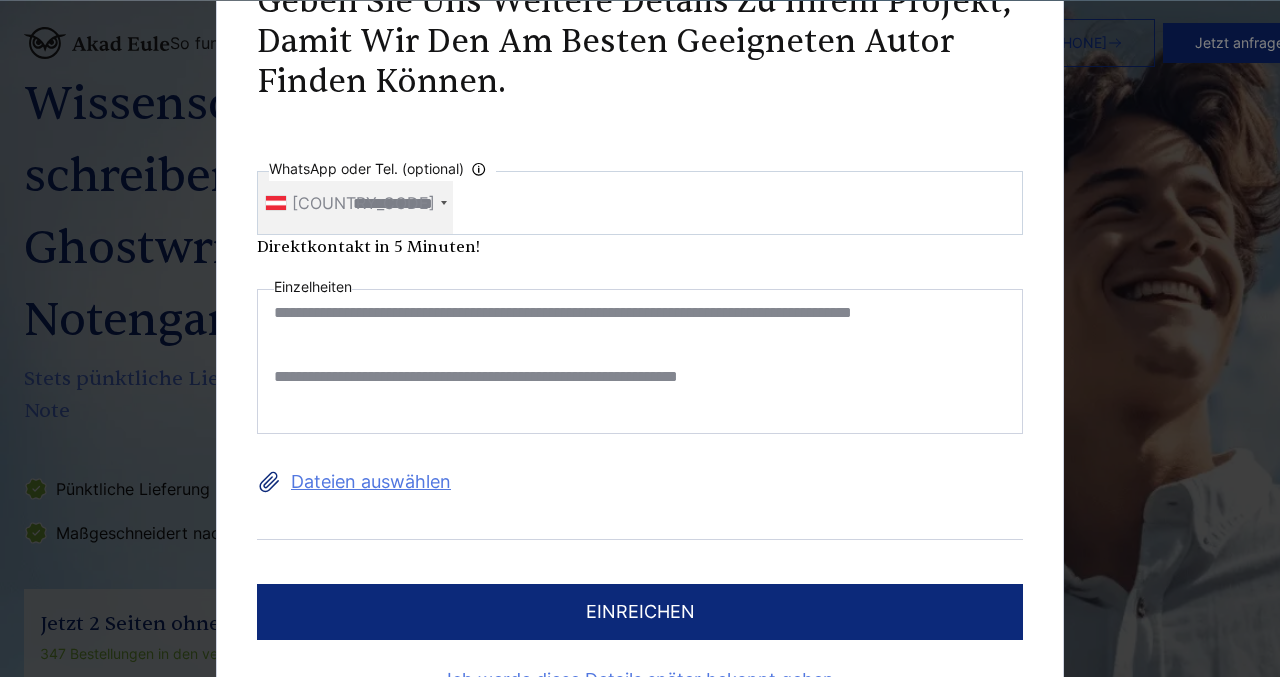 click at bounding box center [640, 361] 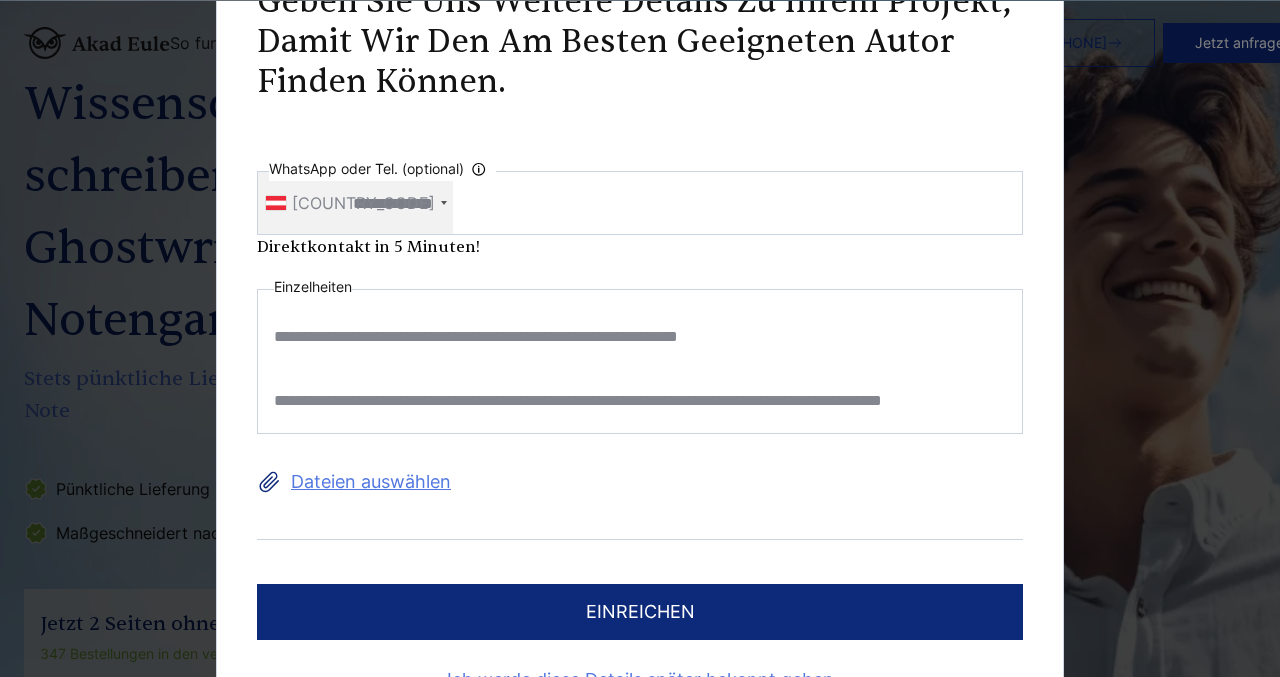 scroll, scrollTop: 665, scrollLeft: 0, axis: vertical 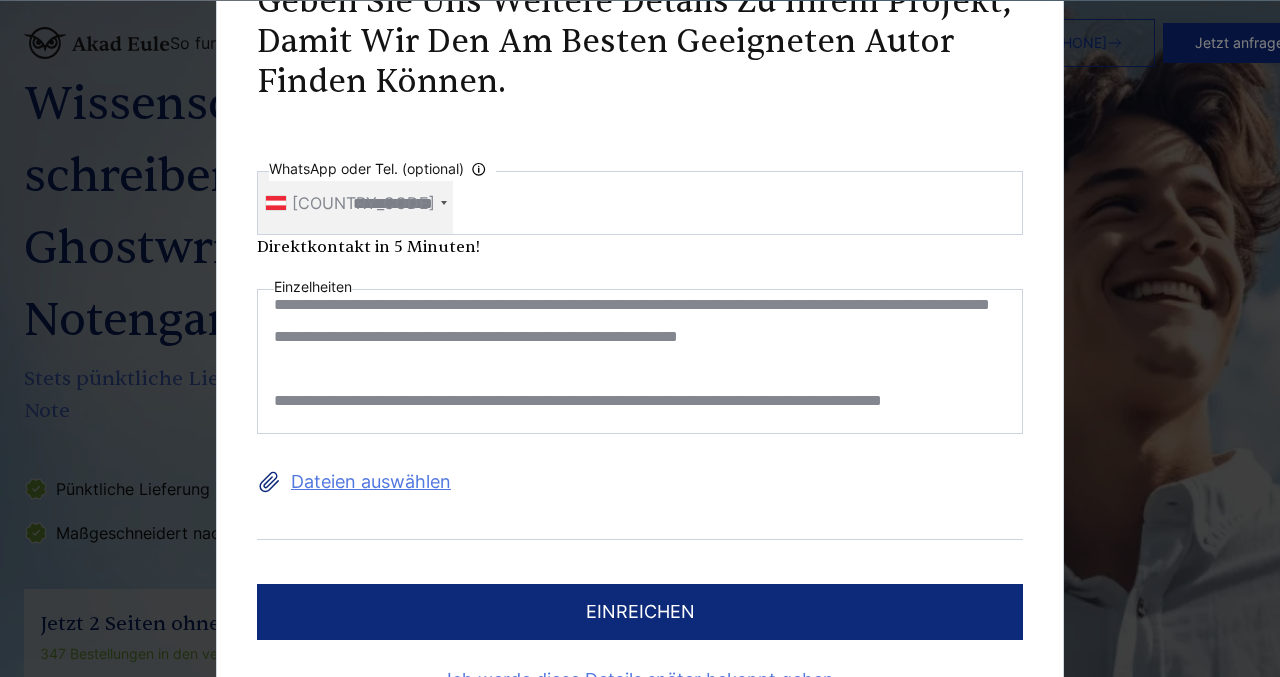 click at bounding box center [640, 361] 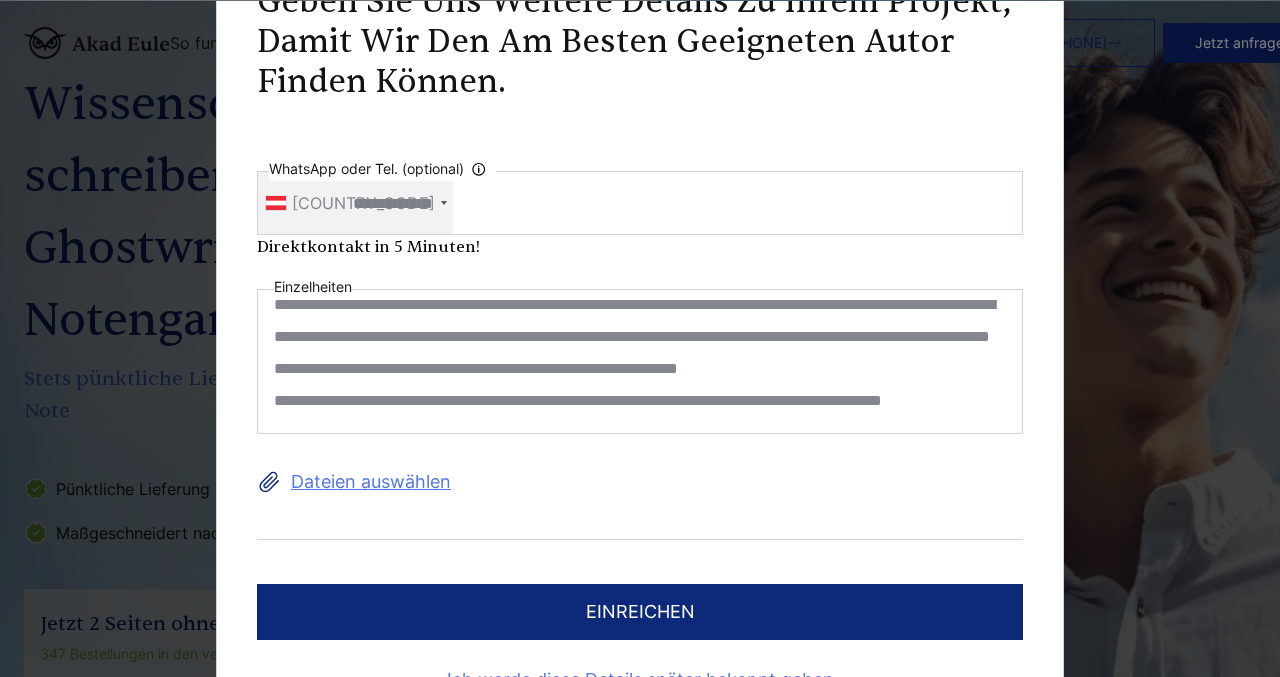 scroll, scrollTop: 689, scrollLeft: 0, axis: vertical 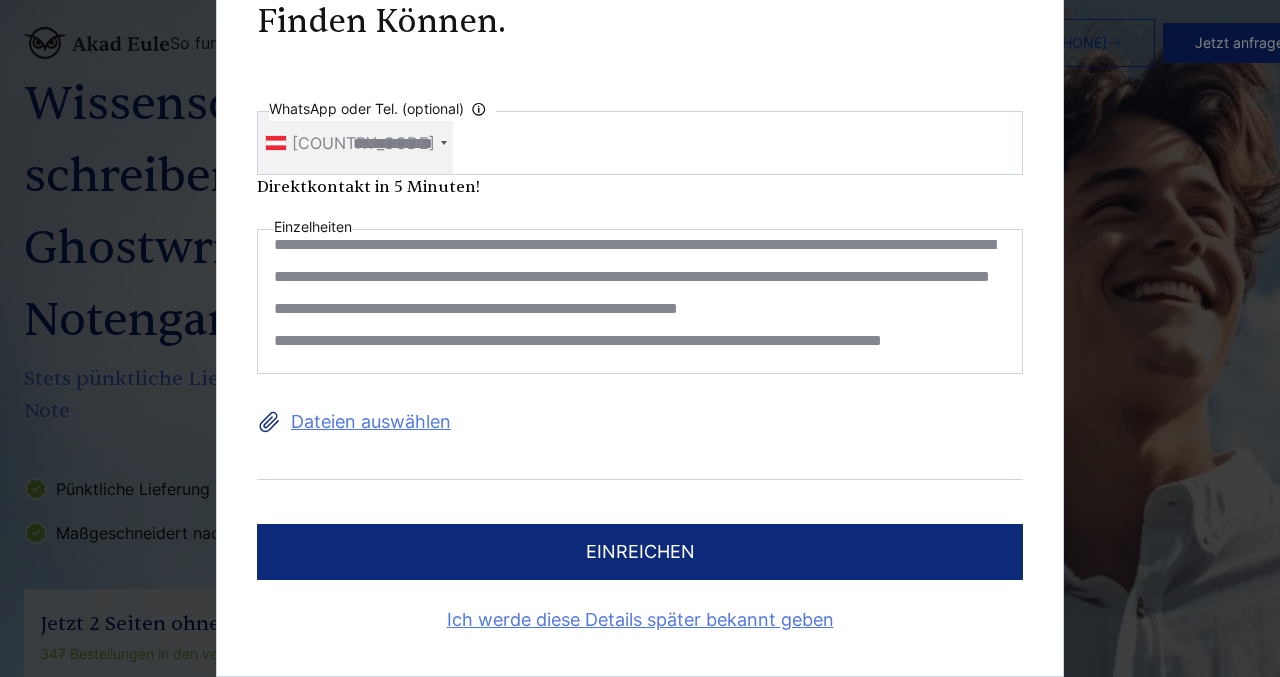type on "**********" 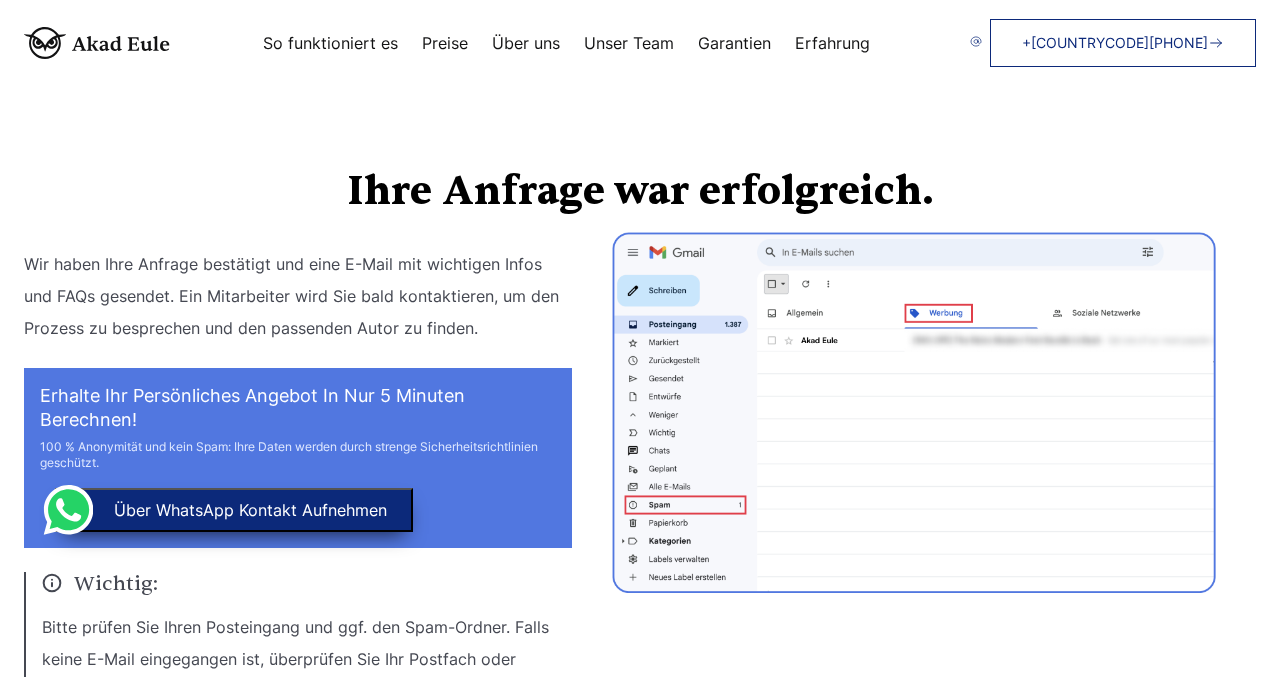 scroll, scrollTop: 0, scrollLeft: 0, axis: both 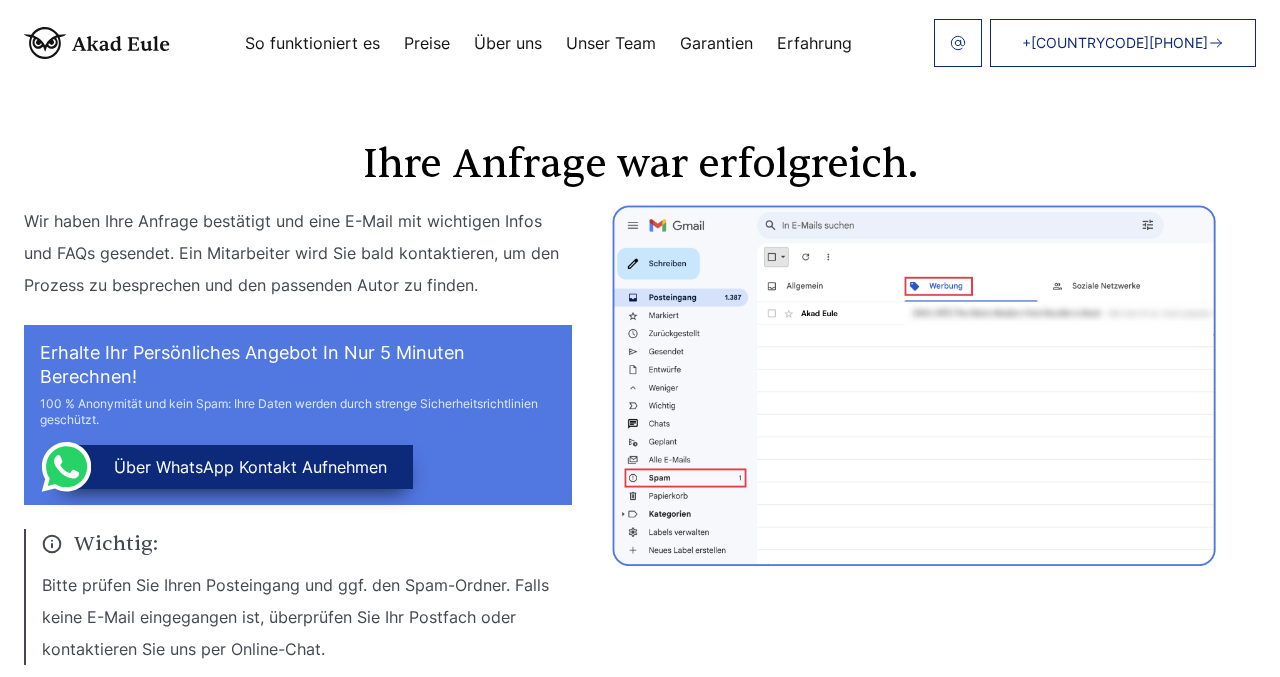 click on "Preise" at bounding box center (427, 43) 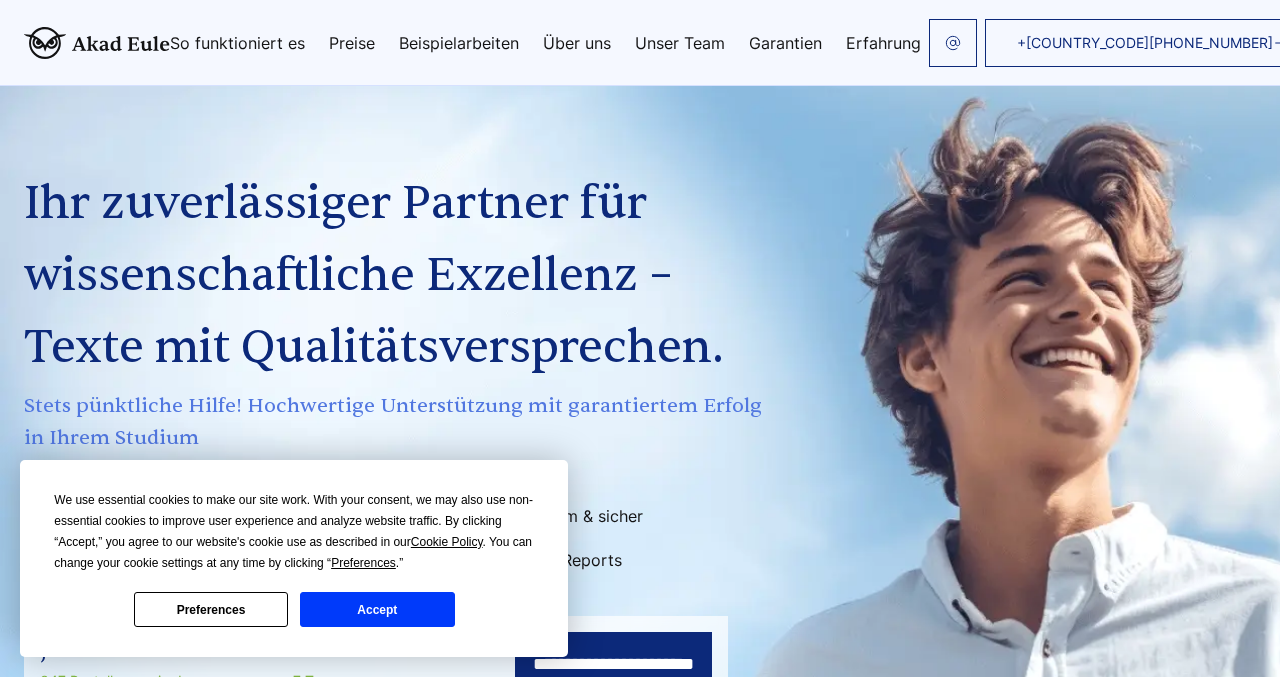 scroll, scrollTop: 3449, scrollLeft: 0, axis: vertical 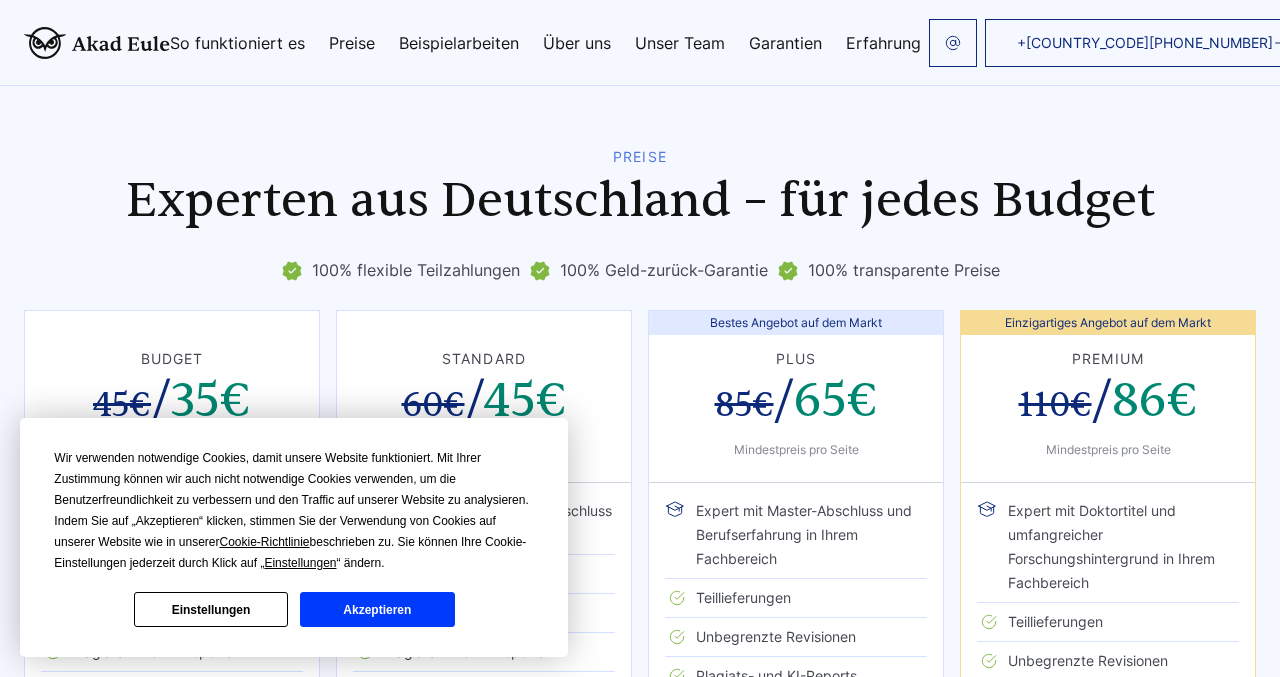 click on "Akzeptieren" at bounding box center (377, 609) 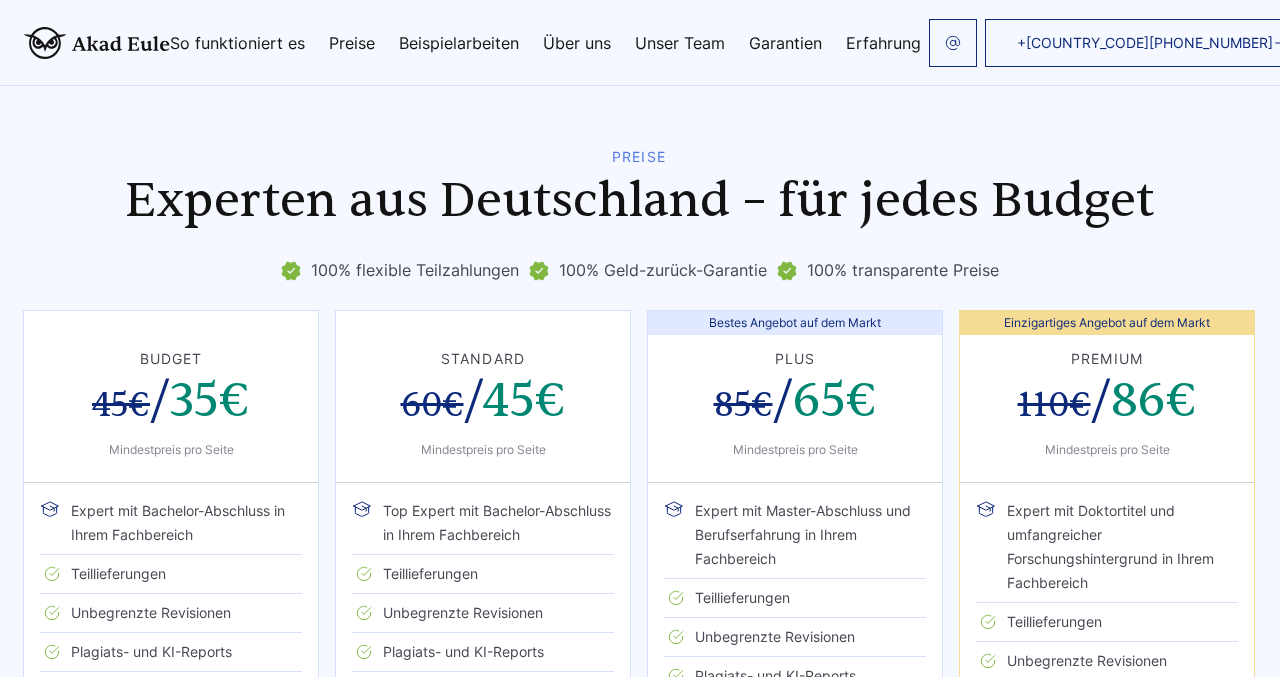 scroll, scrollTop: 3435, scrollLeft: 1, axis: both 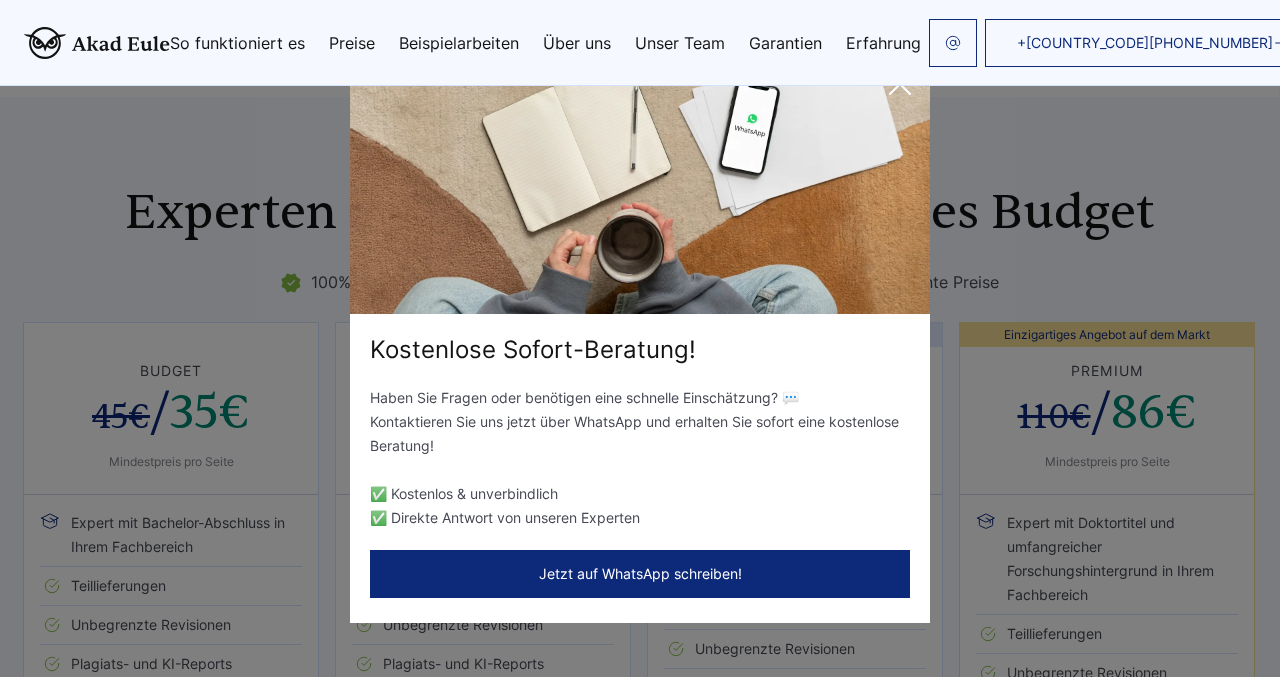 click at bounding box center (900, 84) 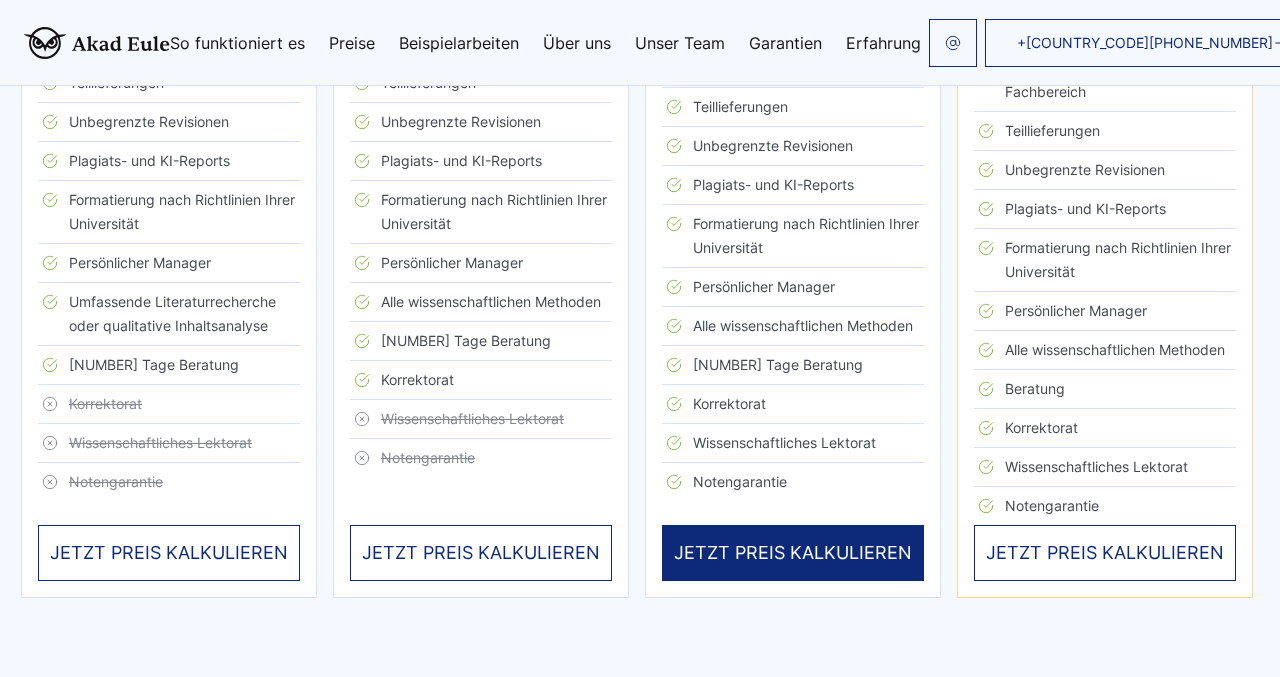 scroll, scrollTop: 3939, scrollLeft: 3, axis: both 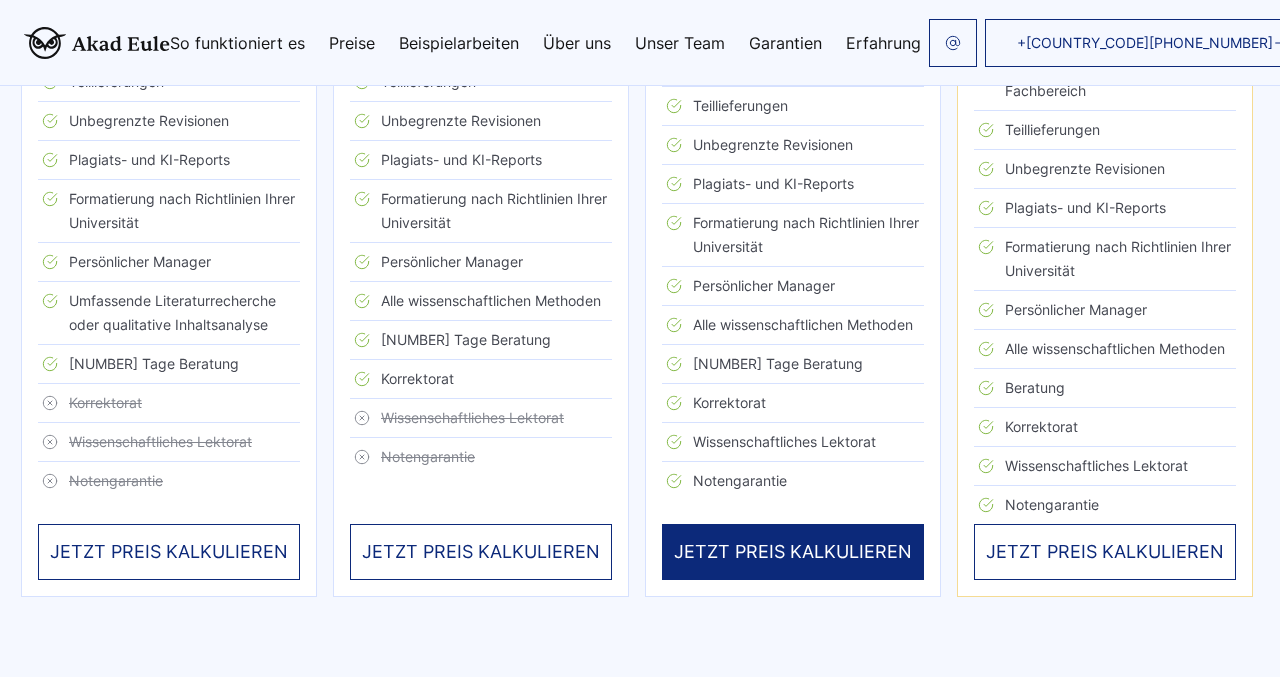 click on "JETZT PREIS KALKULIEREN" at bounding box center [793, 552] 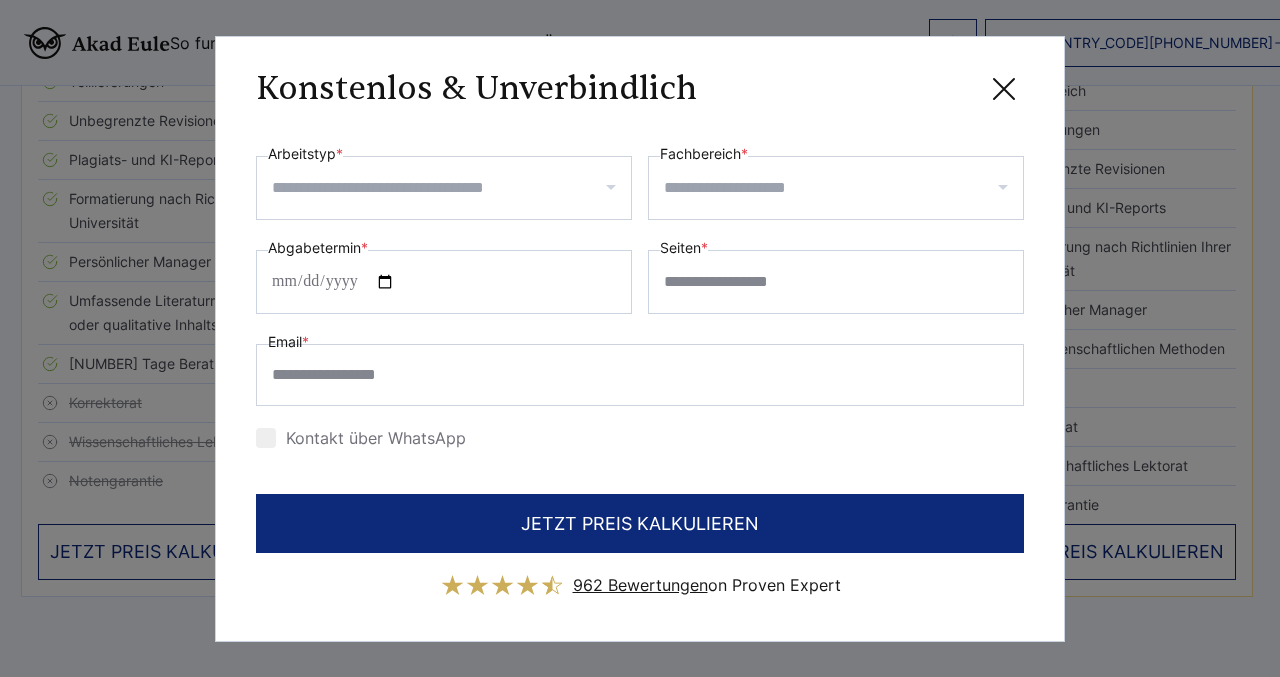 click at bounding box center (1004, 89) 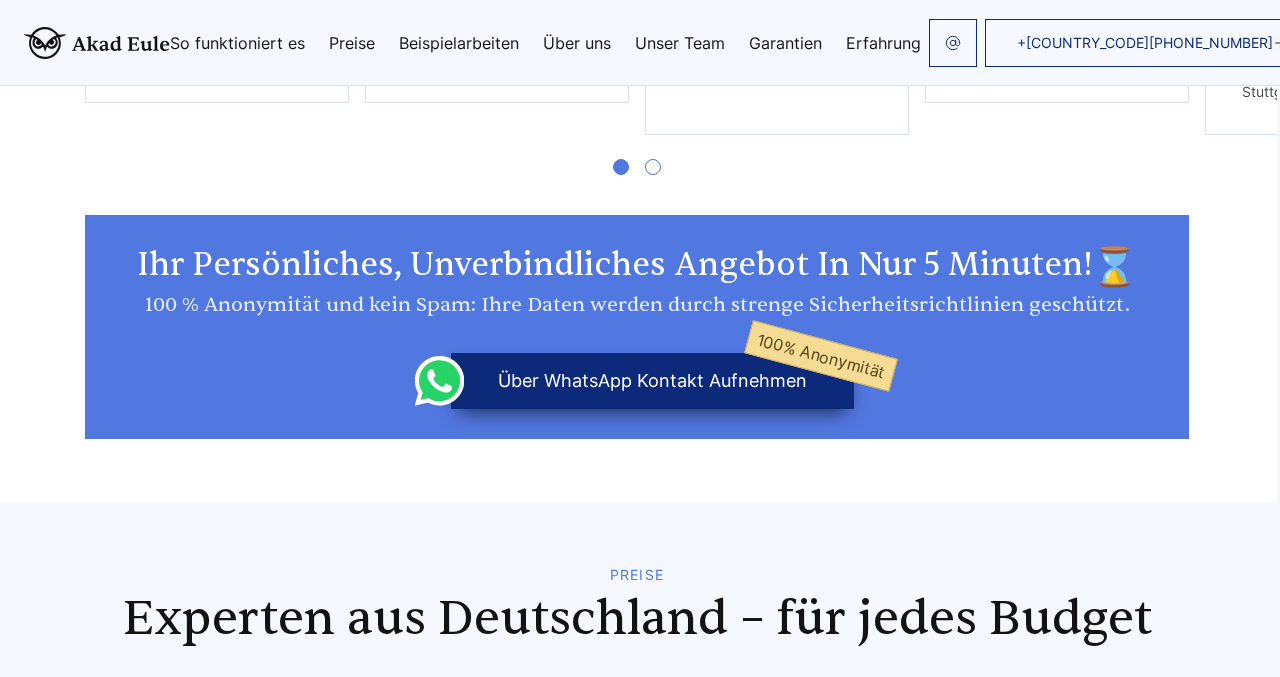 scroll, scrollTop: 2886, scrollLeft: 3, axis: both 